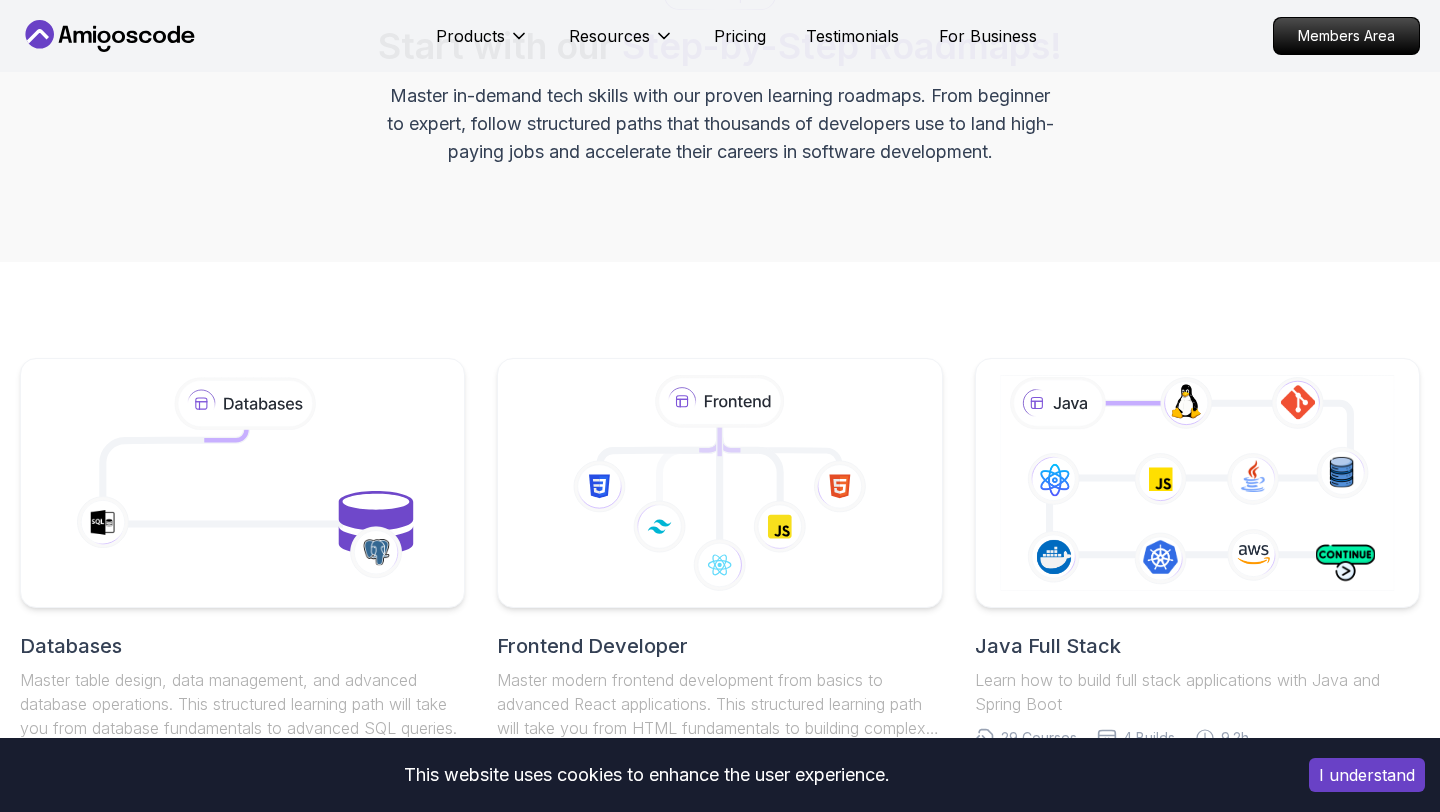 scroll, scrollTop: 0, scrollLeft: 0, axis: both 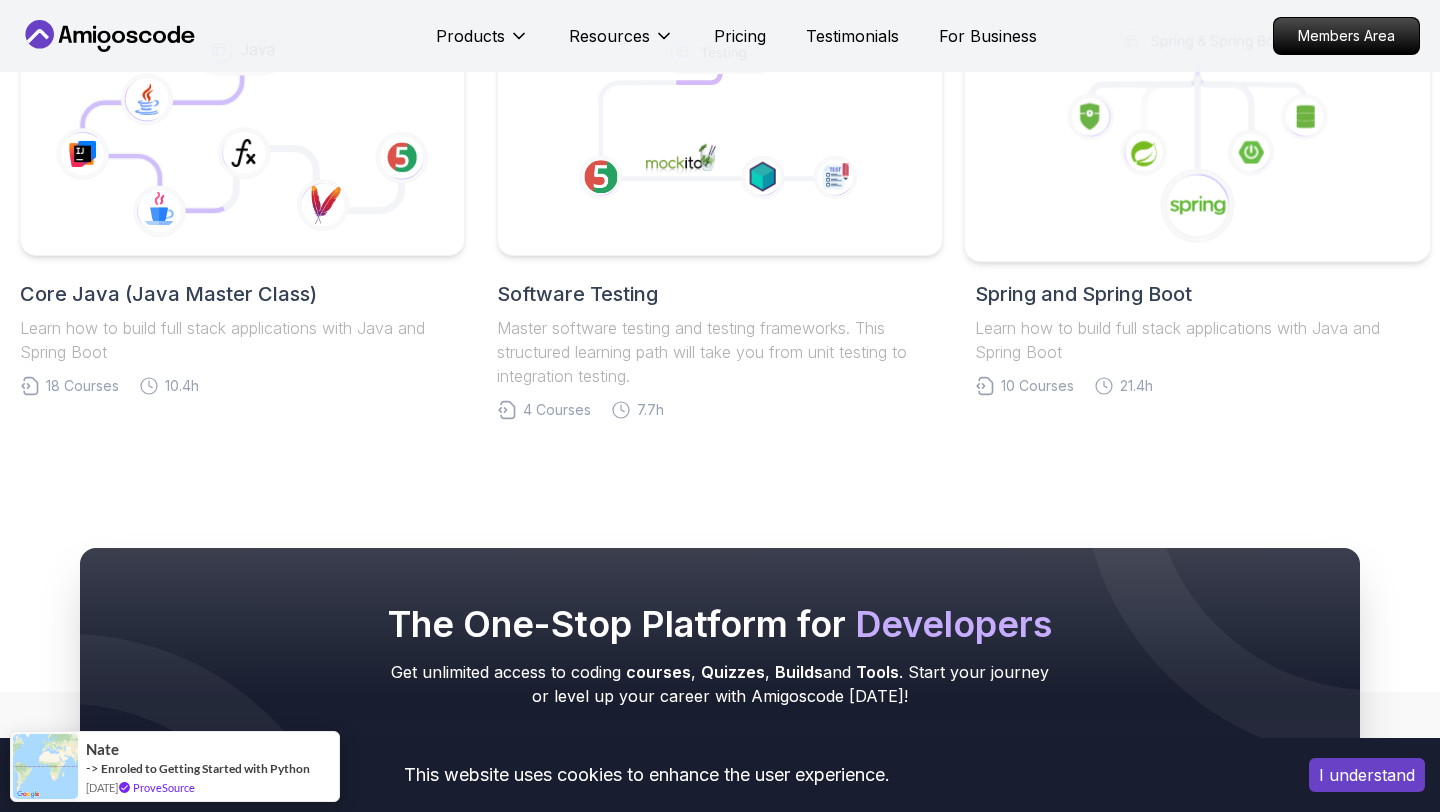 click 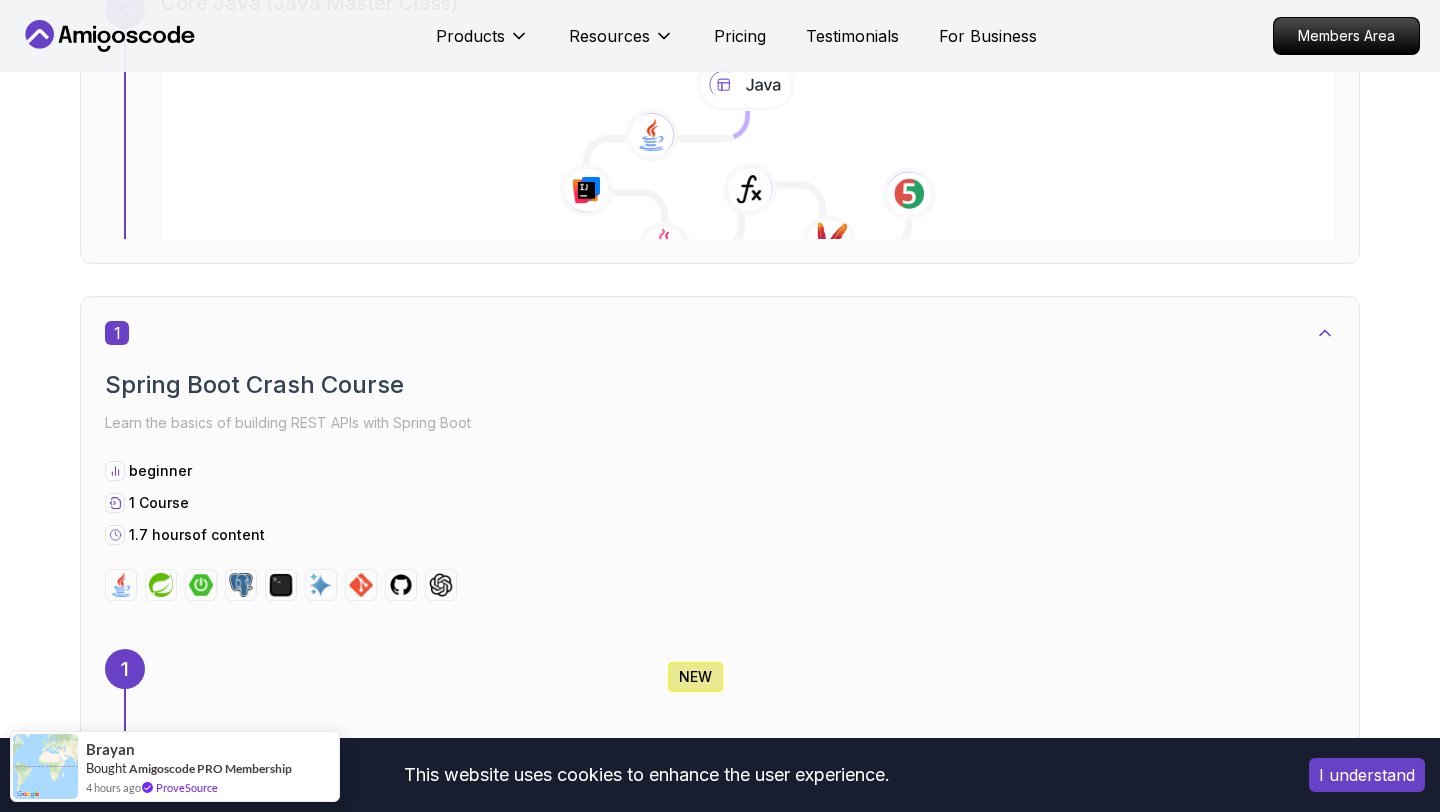 scroll, scrollTop: 837, scrollLeft: 0, axis: vertical 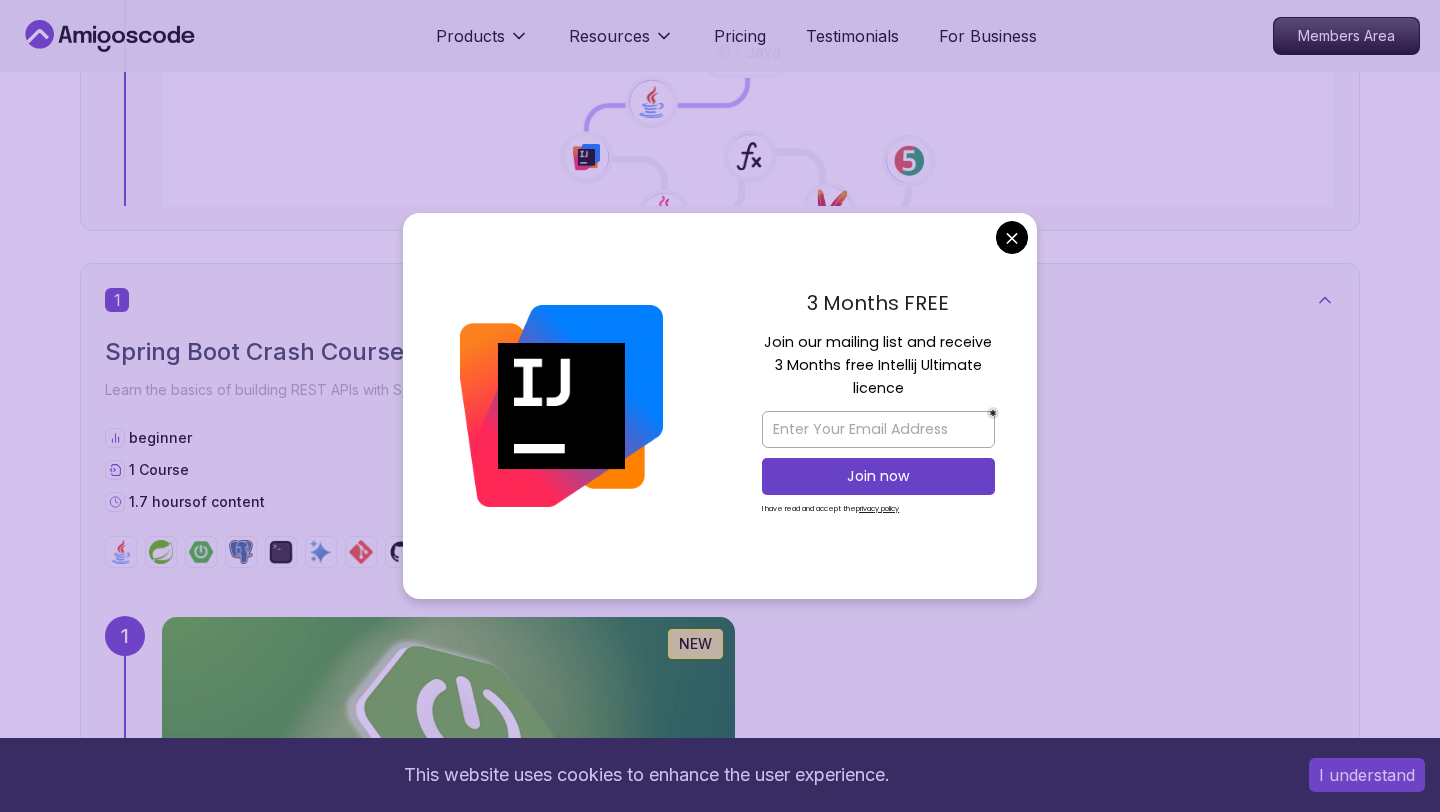 click on "This website uses cookies to enhance the user experience. I understand Products Resources Pricing Testimonials For Business Members Area Products Resources Pricing Testimonials For Business Members Area Spring and Spring Boot Spring and Spring Boot  Roadmap Learn how to build full stack applications with Java and Spring Boot Core Java (Java Master Class) 1 Spring Boot Crash Course Learn the basics of building REST APIs with Spring Boot beginner 1   Course   1.7 hours  of content 1 1.67h NEW Spring Boot for Beginners Build a CRUD API with Spring Boot and PostgreSQL database using Spring Data JPA and Spring AI 2 Spring Framework Learn the core of Spring Framework: Inversion of Control and Dependency Injection intermediate 2   Courses   1.1 hours  of content 2 1.12h Spring Framework Pro Master the core concepts of Spring Framework. Learn about Inversion of Control, Dependency Injection, Beans, and the Application Context to build robust Java applications. 3 Mastering APIs with Spring MVC intermediate 1   Course" at bounding box center [720, 3652] 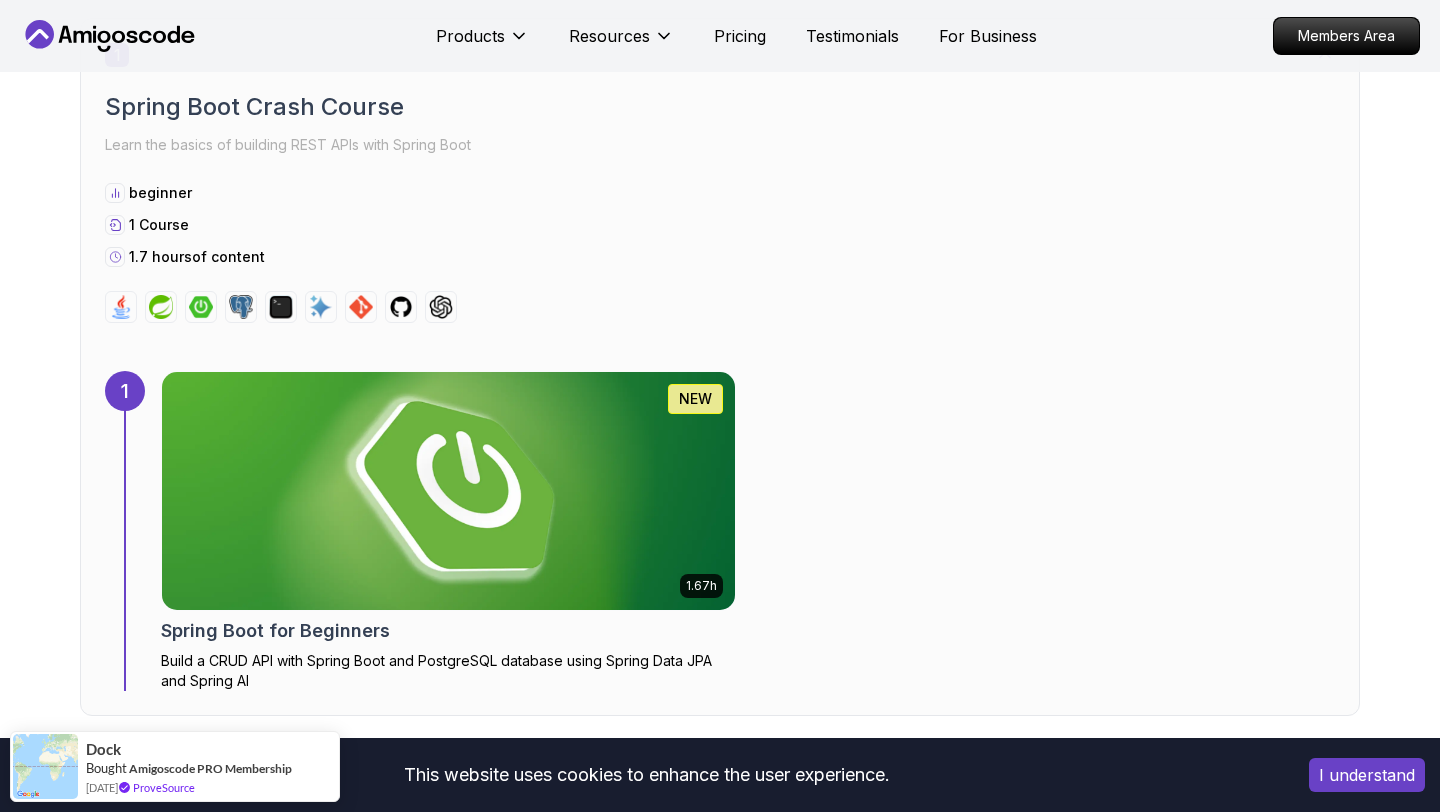 scroll, scrollTop: 1093, scrollLeft: 0, axis: vertical 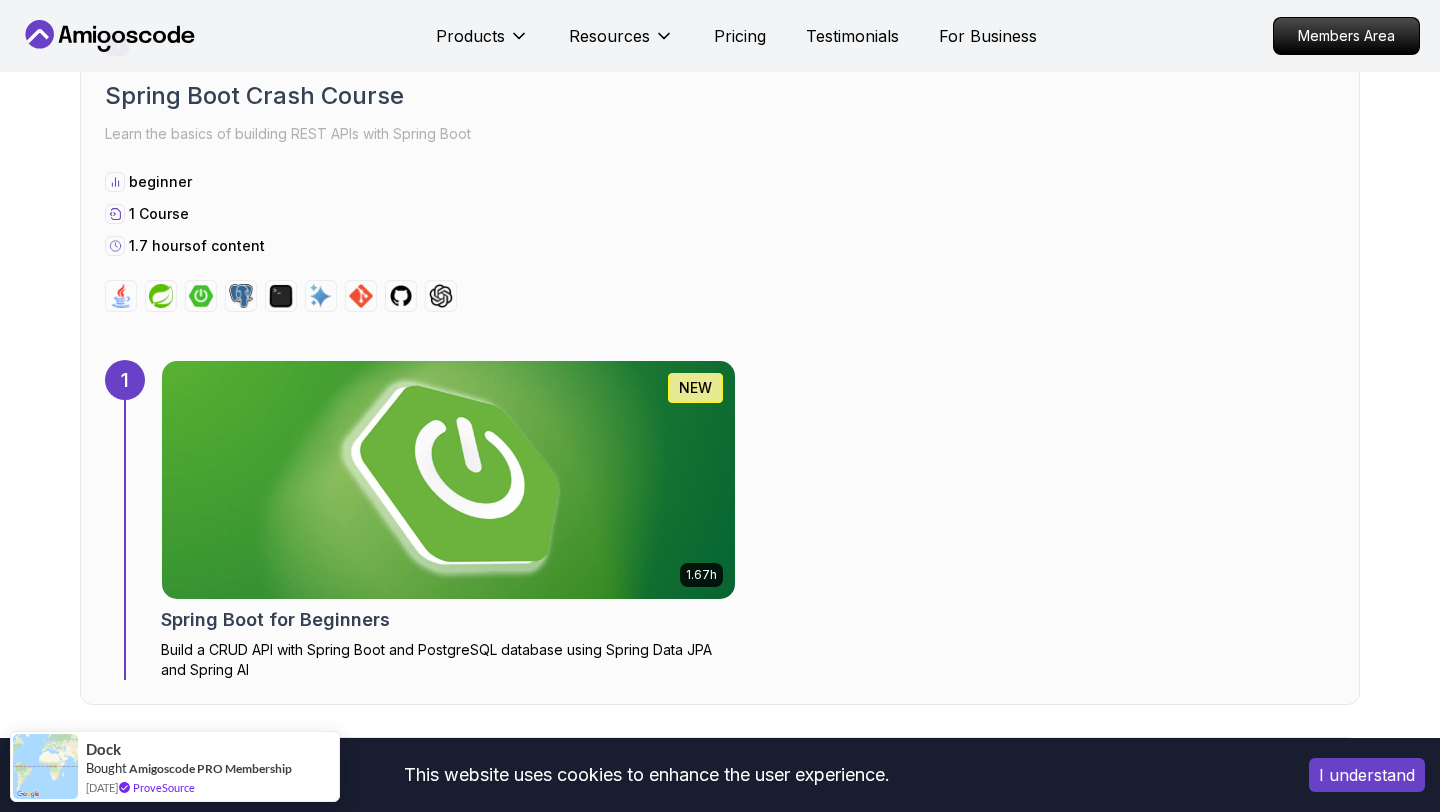 click at bounding box center [449, 480] 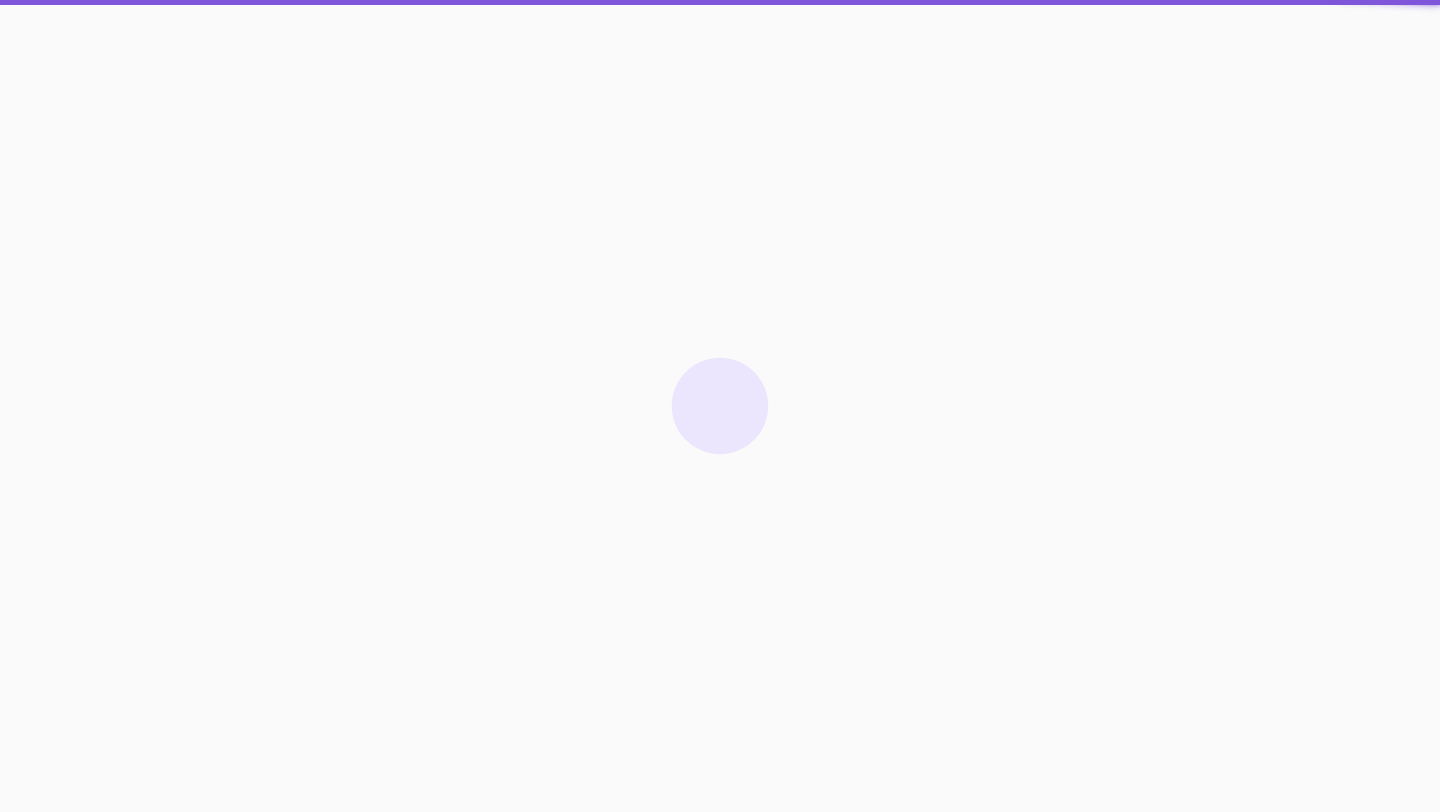 scroll, scrollTop: 0, scrollLeft: 0, axis: both 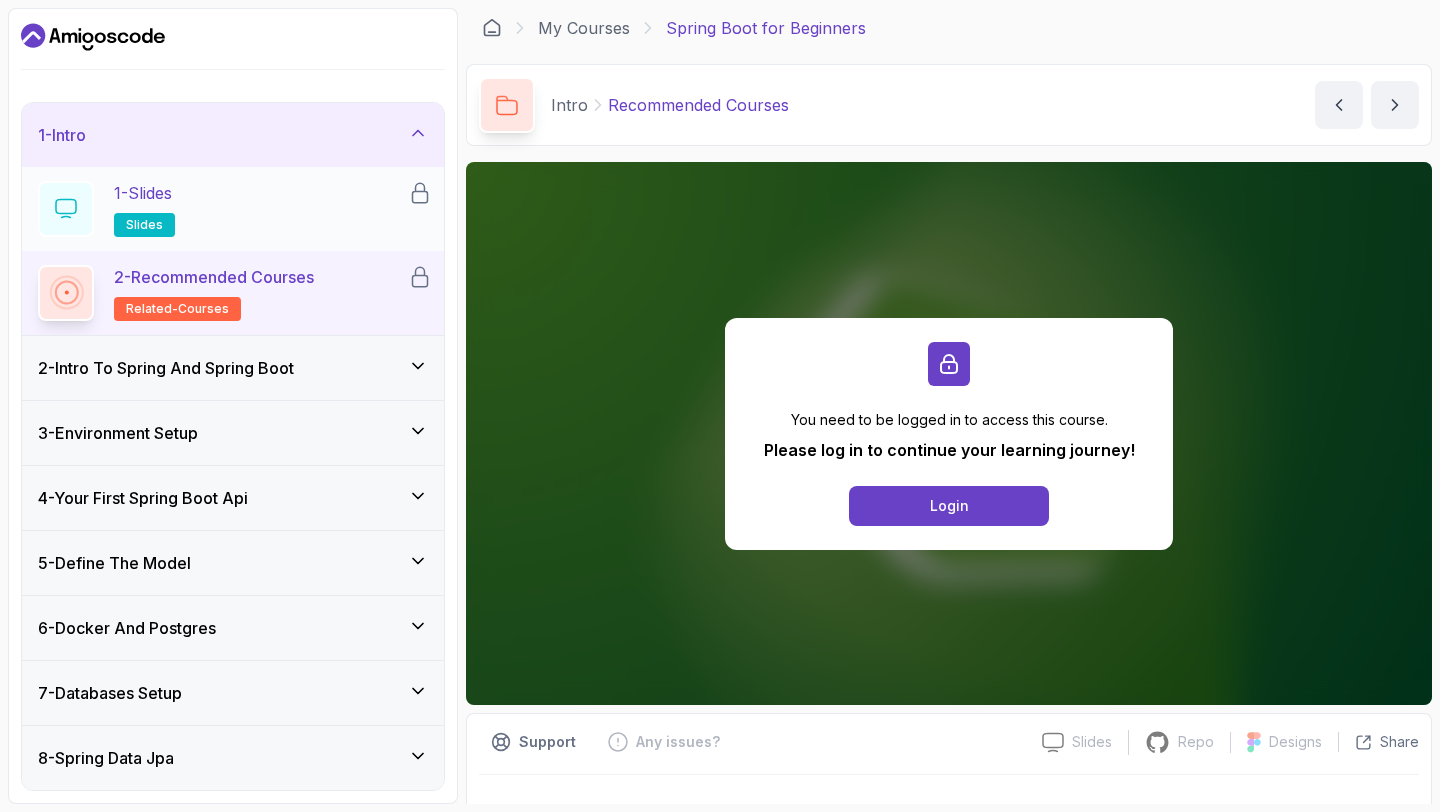 click on "1  -  Slides slides" at bounding box center (223, 209) 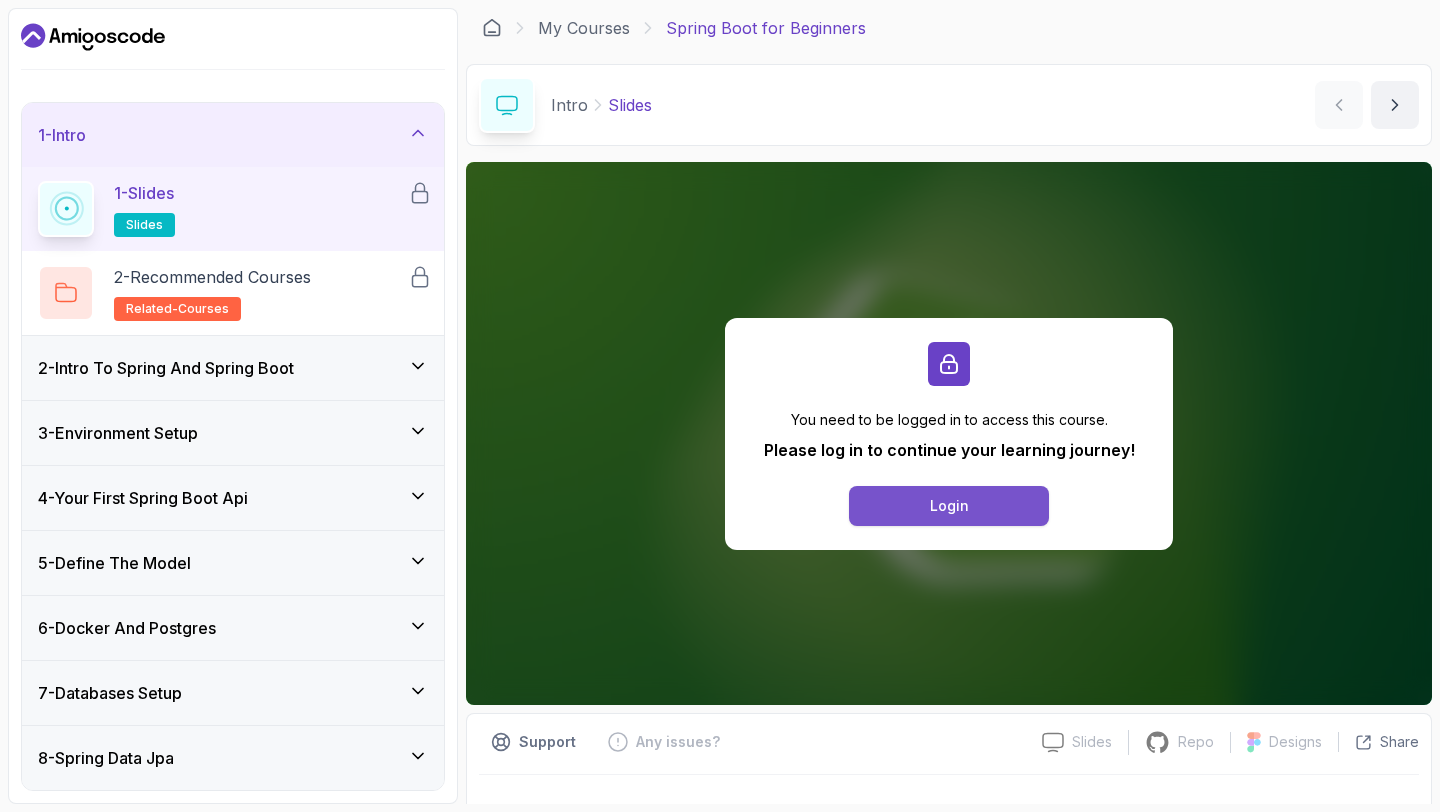 click on "Login" at bounding box center (949, 506) 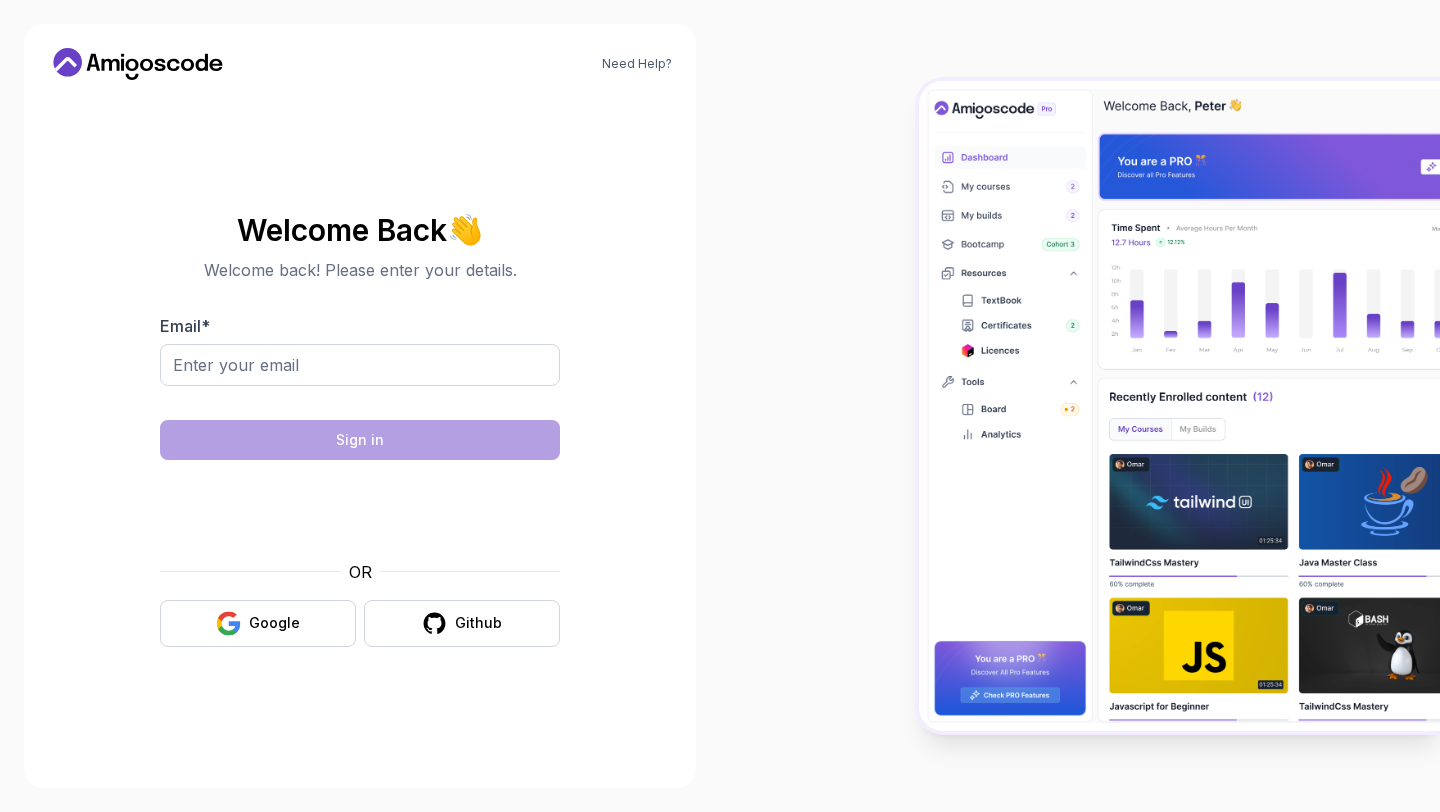 scroll, scrollTop: 0, scrollLeft: 0, axis: both 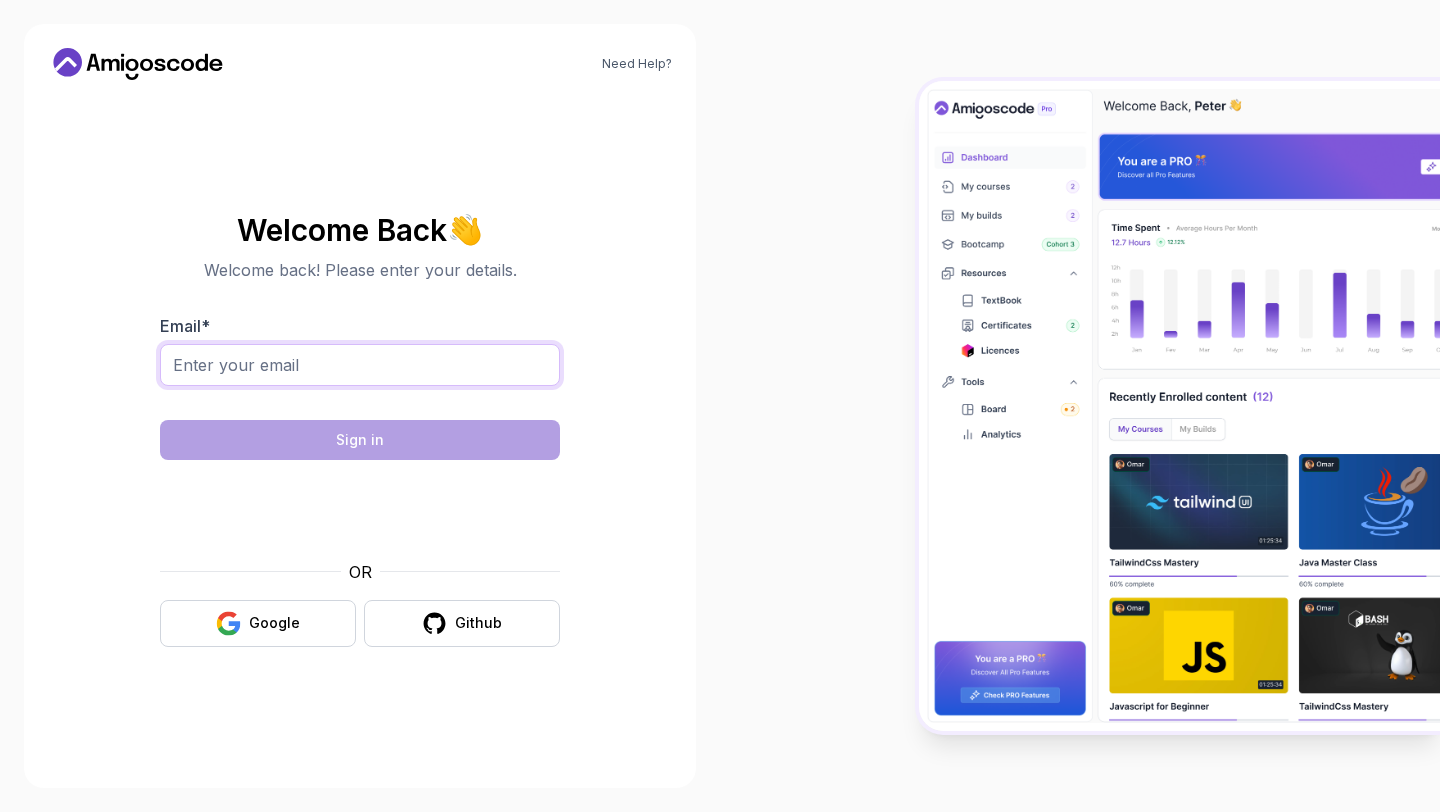 click on "Email *" at bounding box center (360, 365) 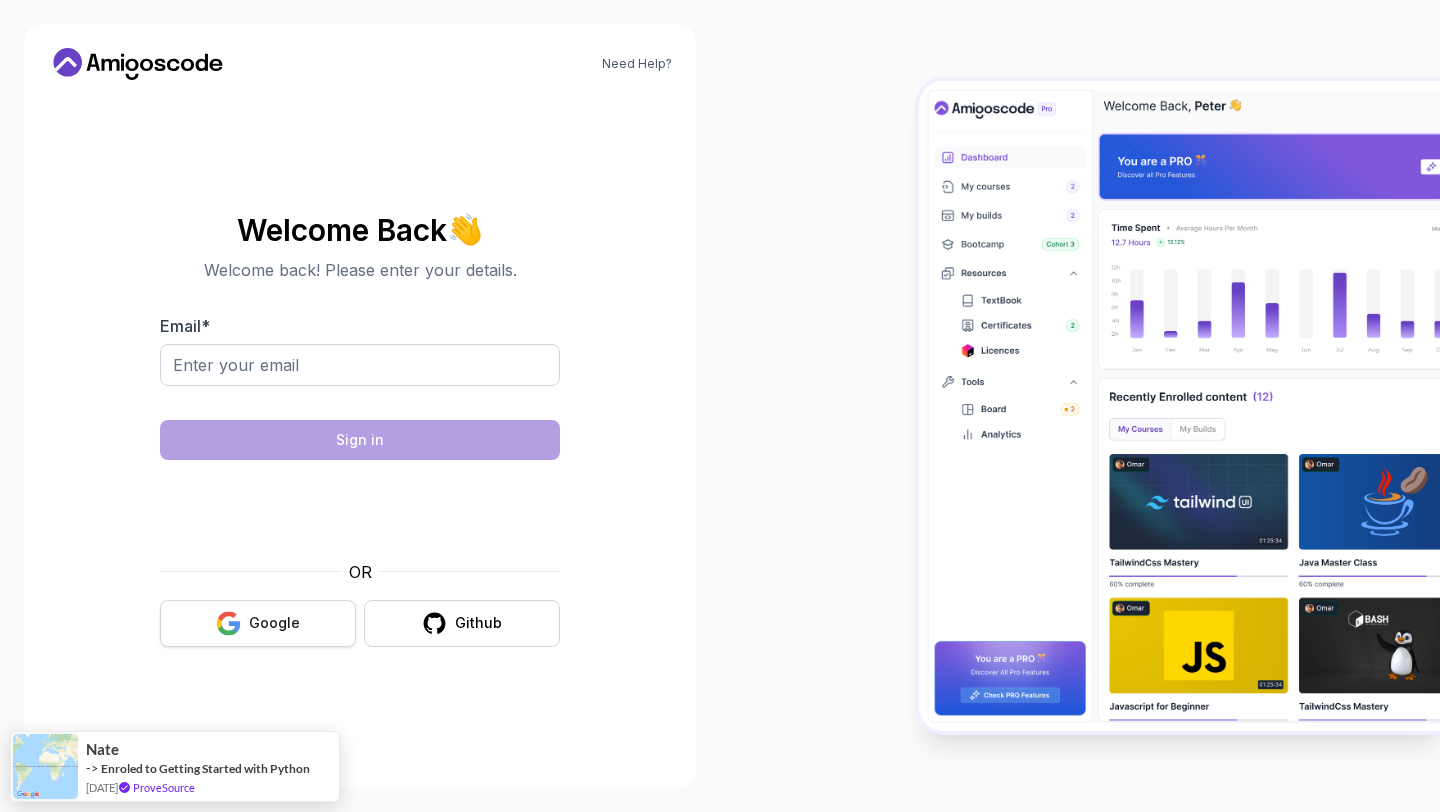 click on "Google" at bounding box center (274, 623) 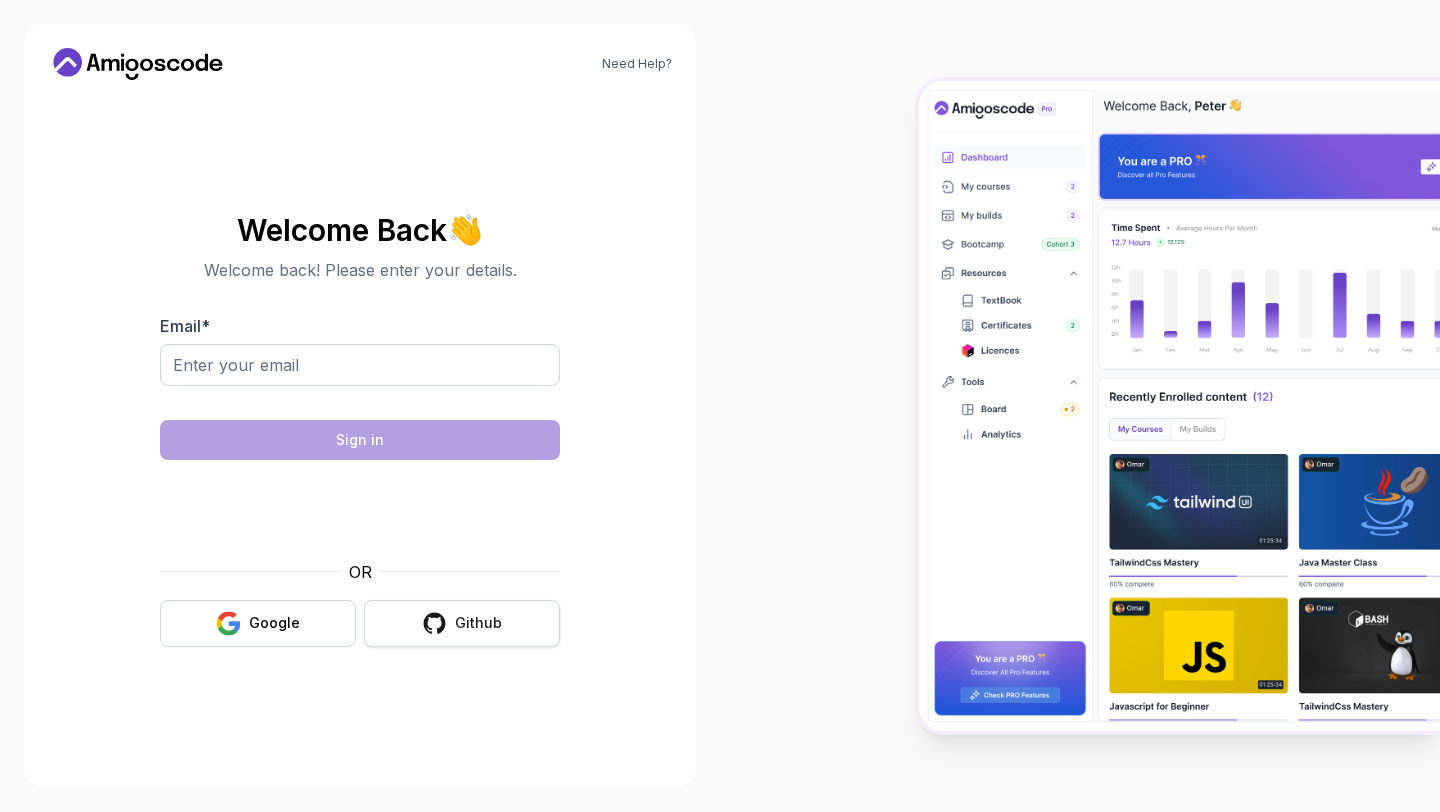 scroll, scrollTop: 0, scrollLeft: 0, axis: both 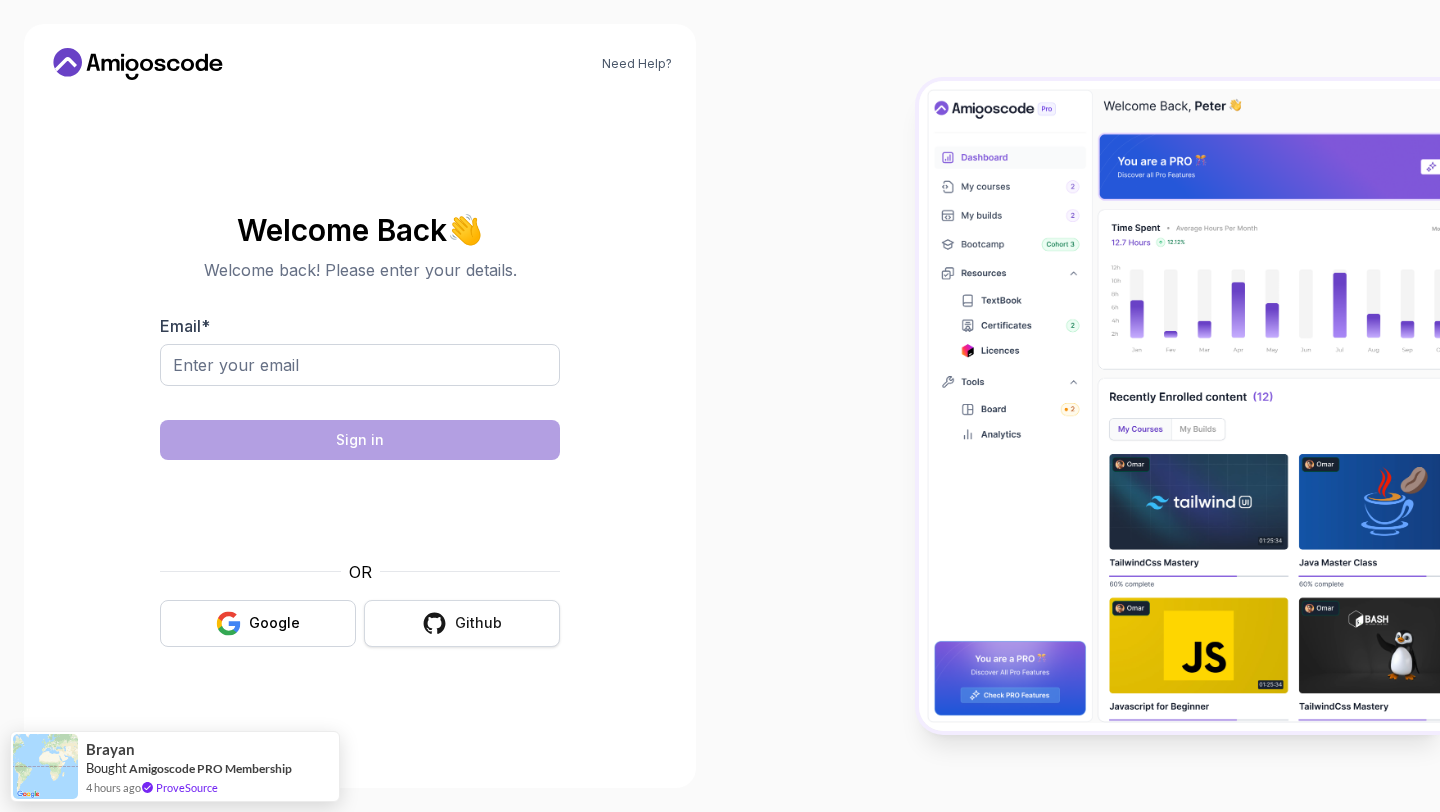 click on "Github" at bounding box center [462, 623] 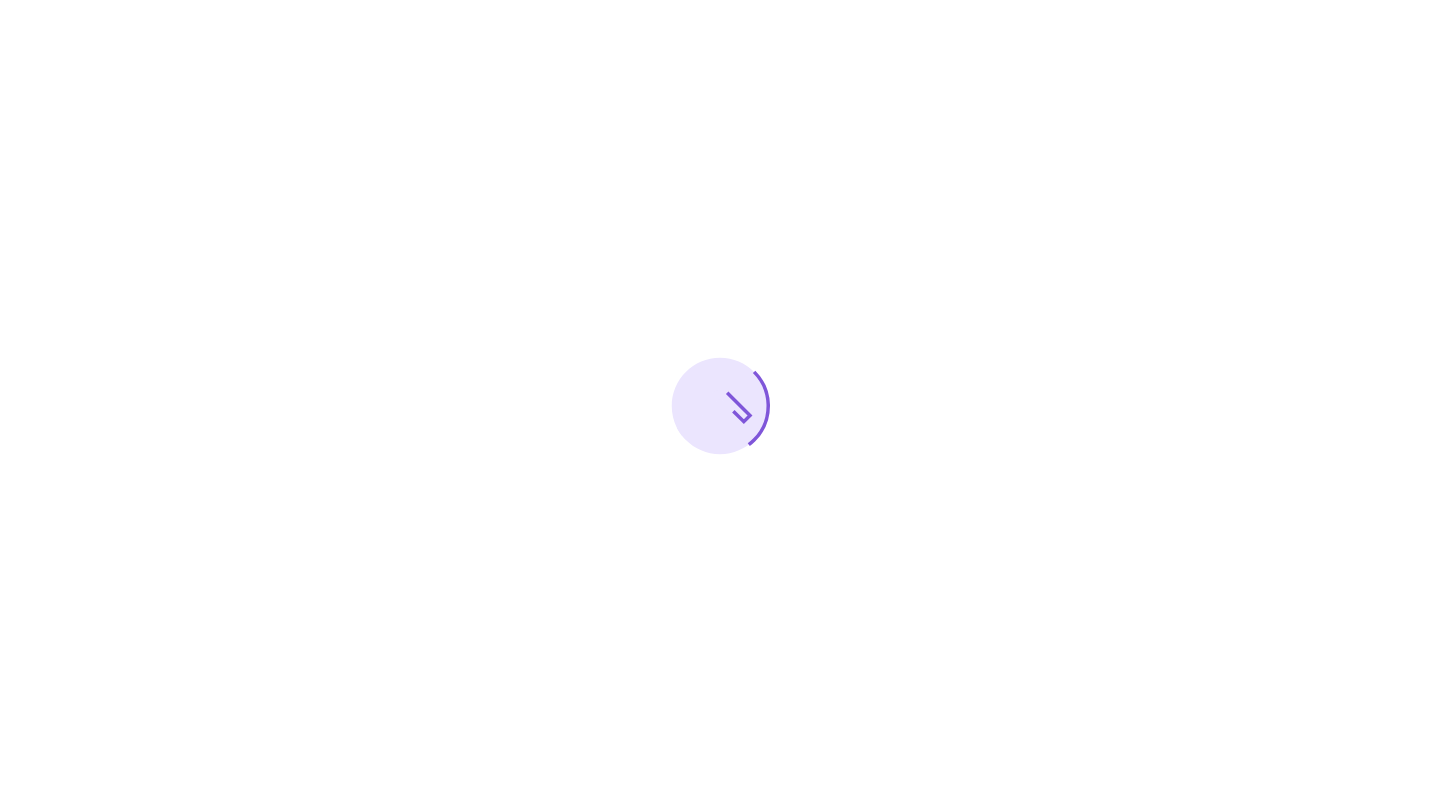 scroll, scrollTop: 0, scrollLeft: 0, axis: both 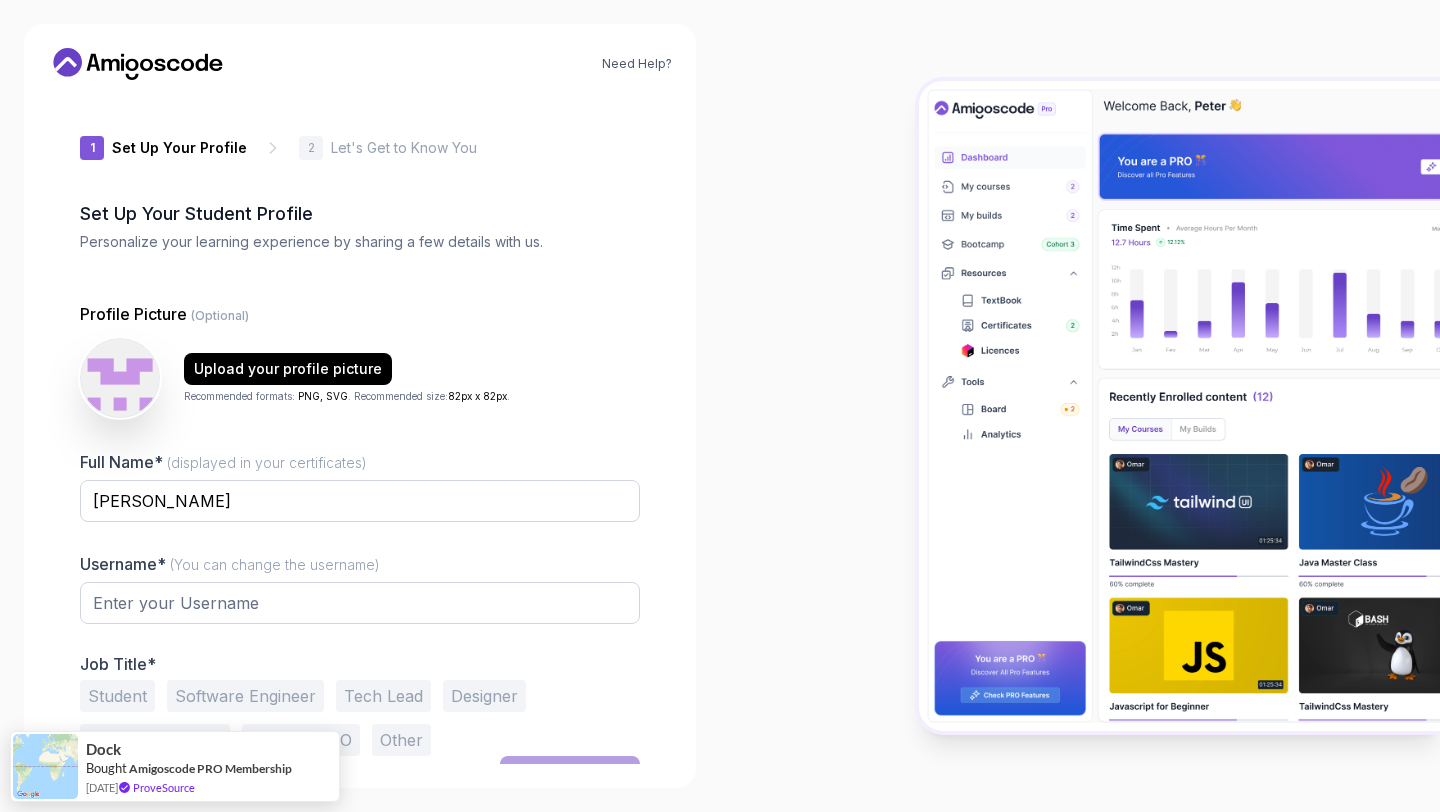 type on "happybison925db" 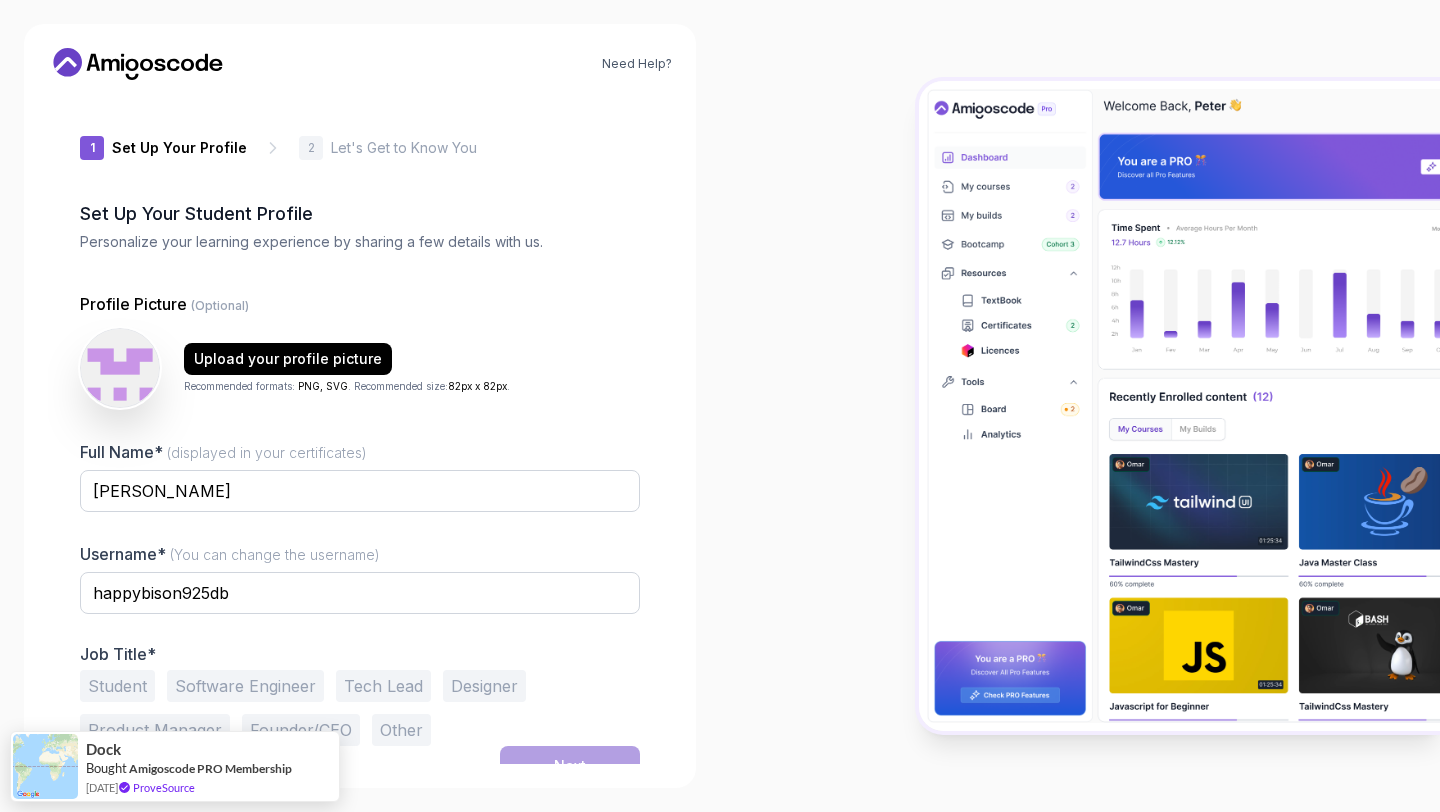 scroll, scrollTop: 22, scrollLeft: 0, axis: vertical 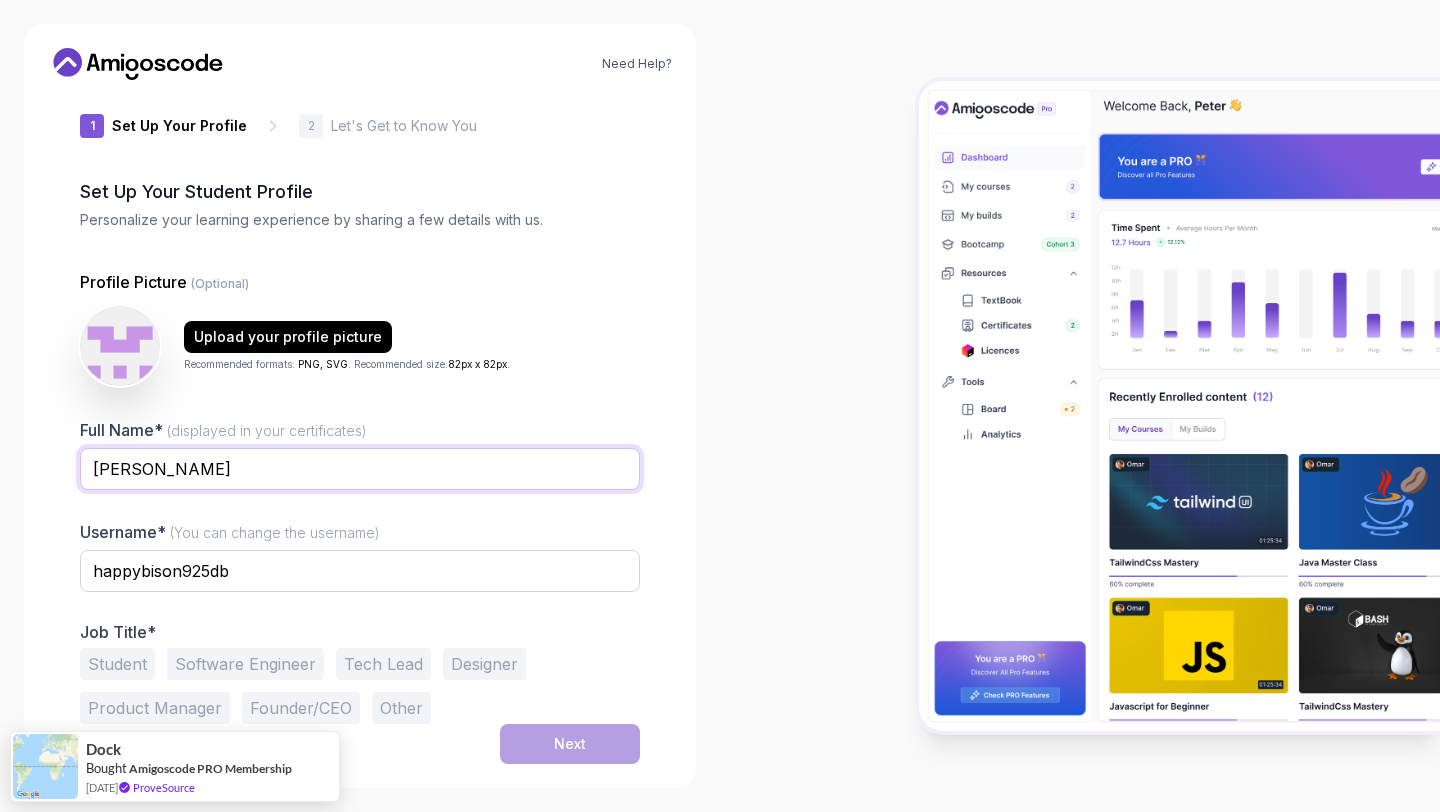 drag, startPoint x: 263, startPoint y: 463, endPoint x: 123, endPoint y: 472, distance: 140.28899 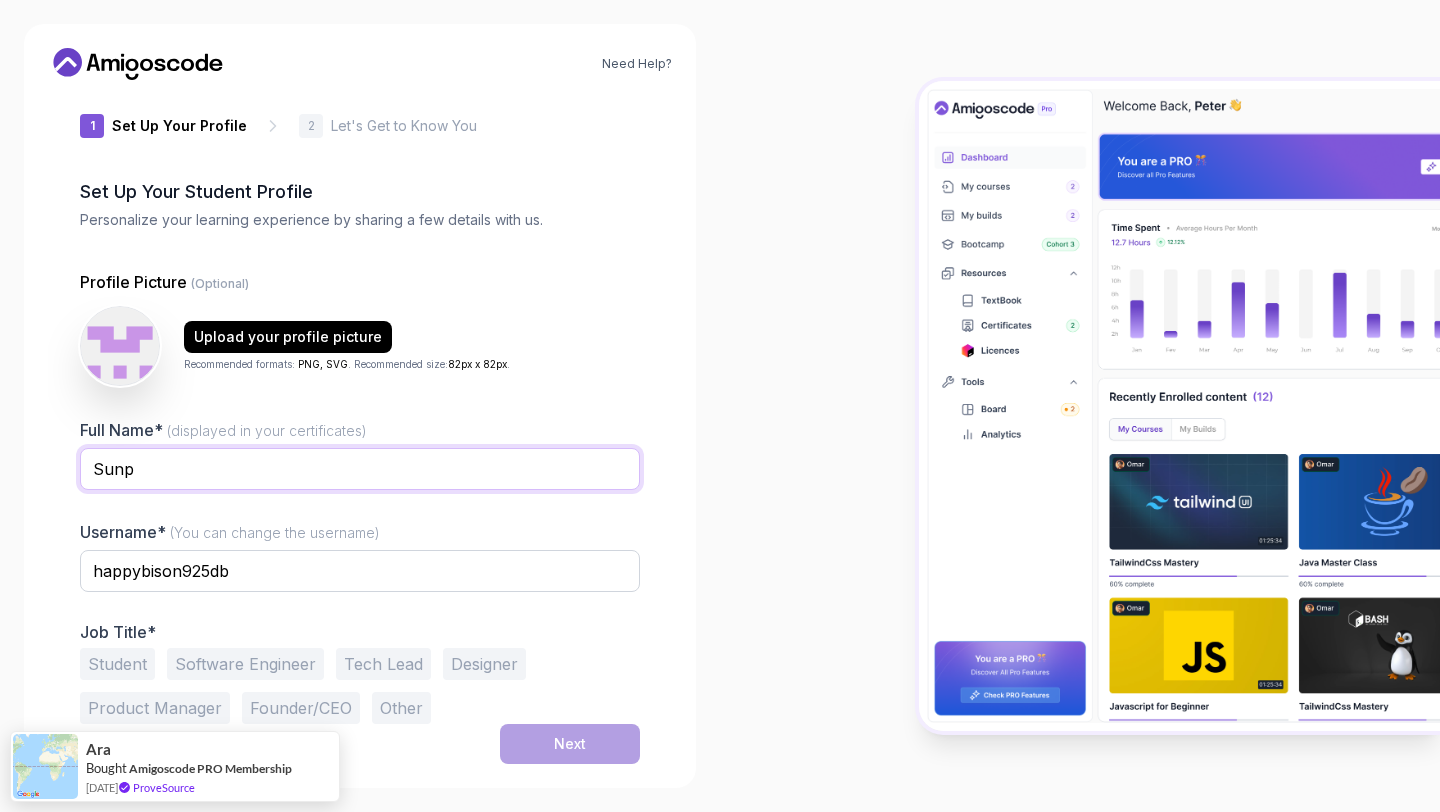 type on "Sunp" 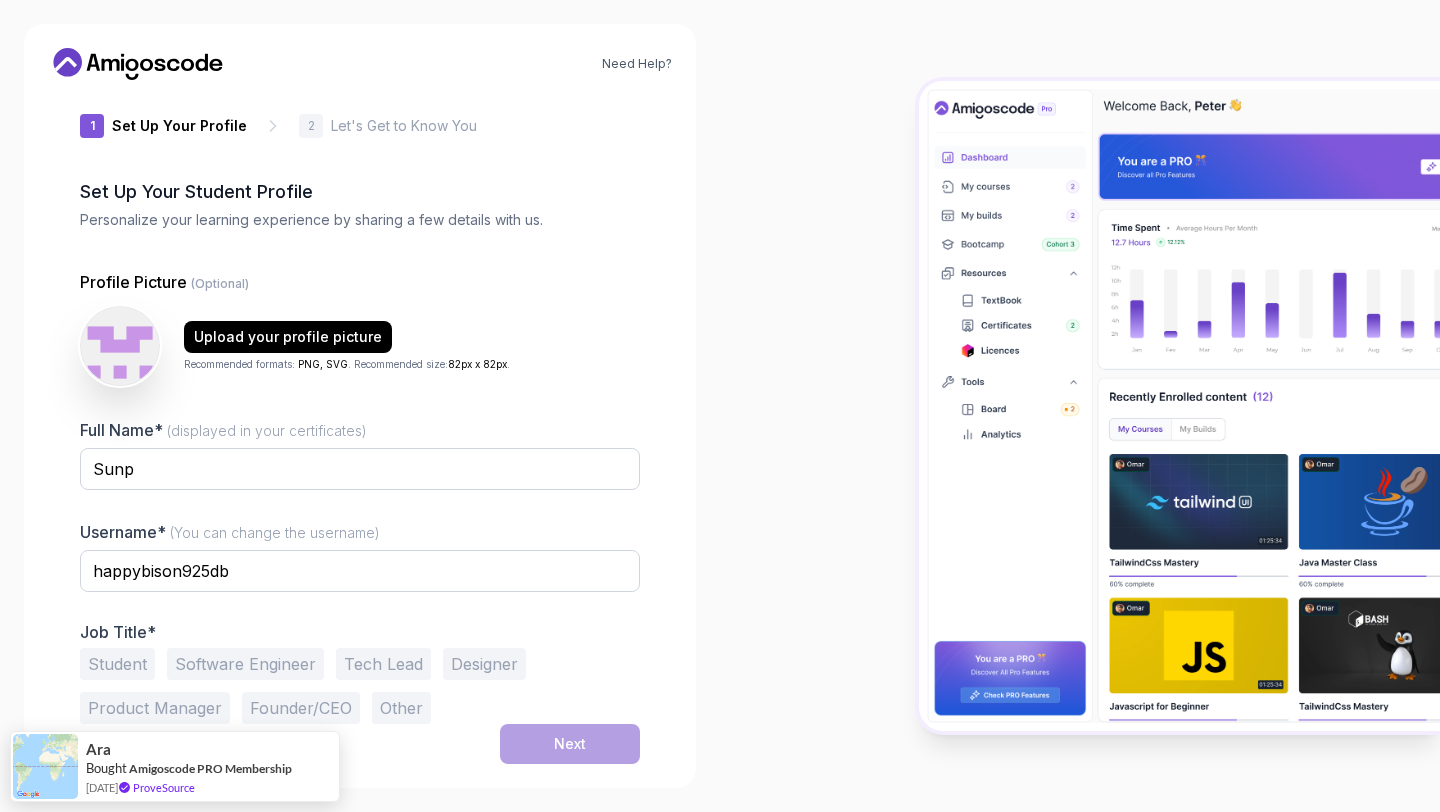 click on "Software Engineer" at bounding box center (245, 664) 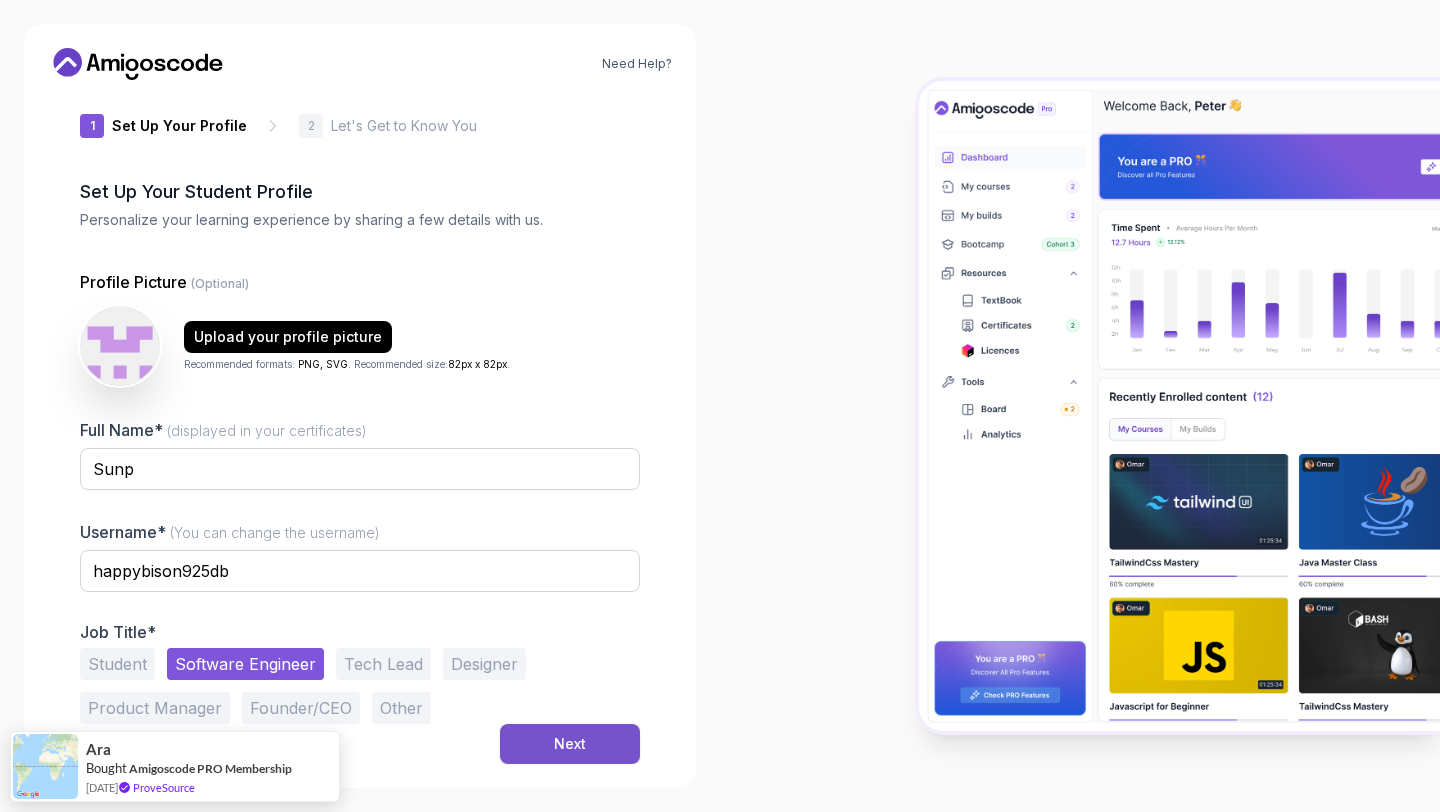 click on "Next" at bounding box center [570, 744] 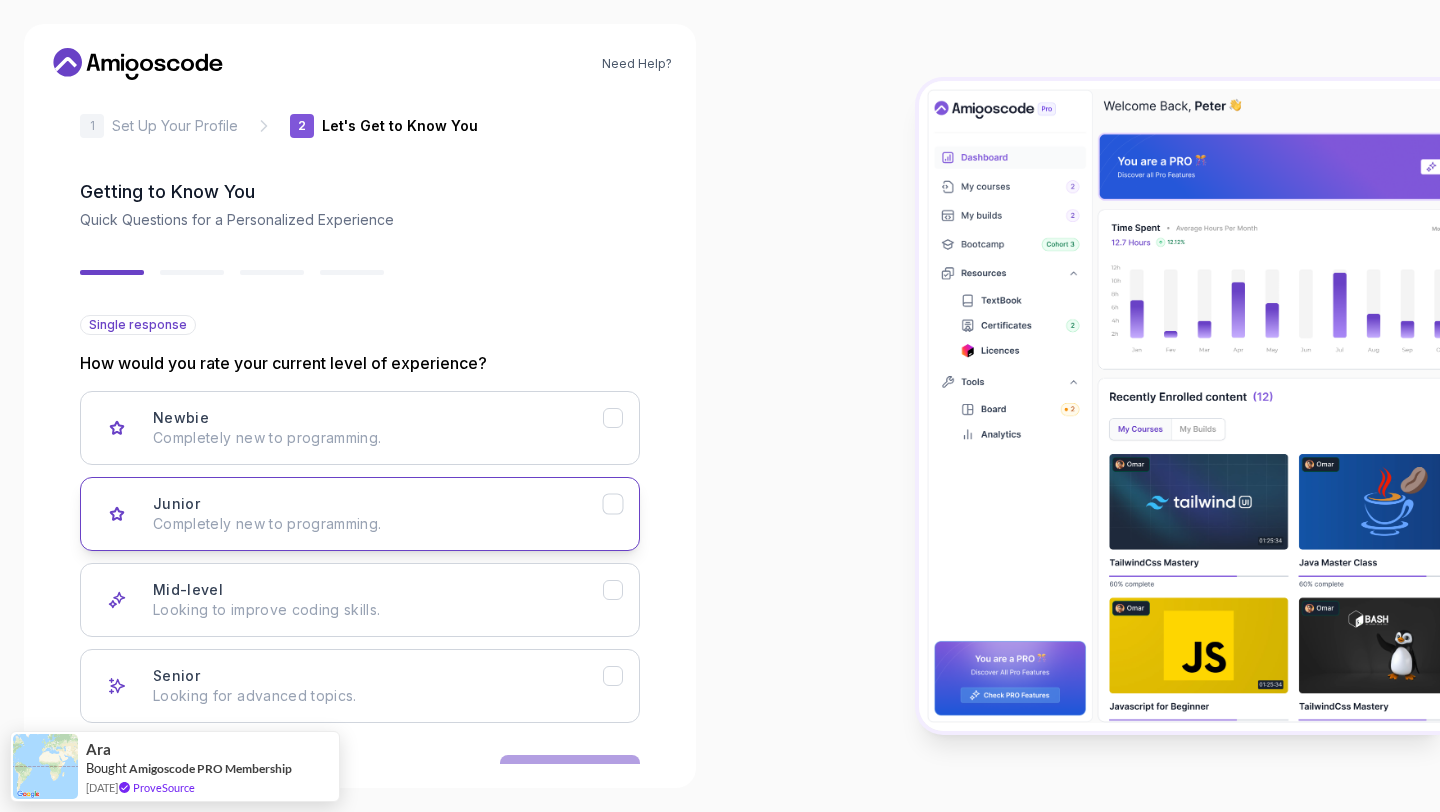 click on "Junior Completely new to programming." at bounding box center (378, 514) 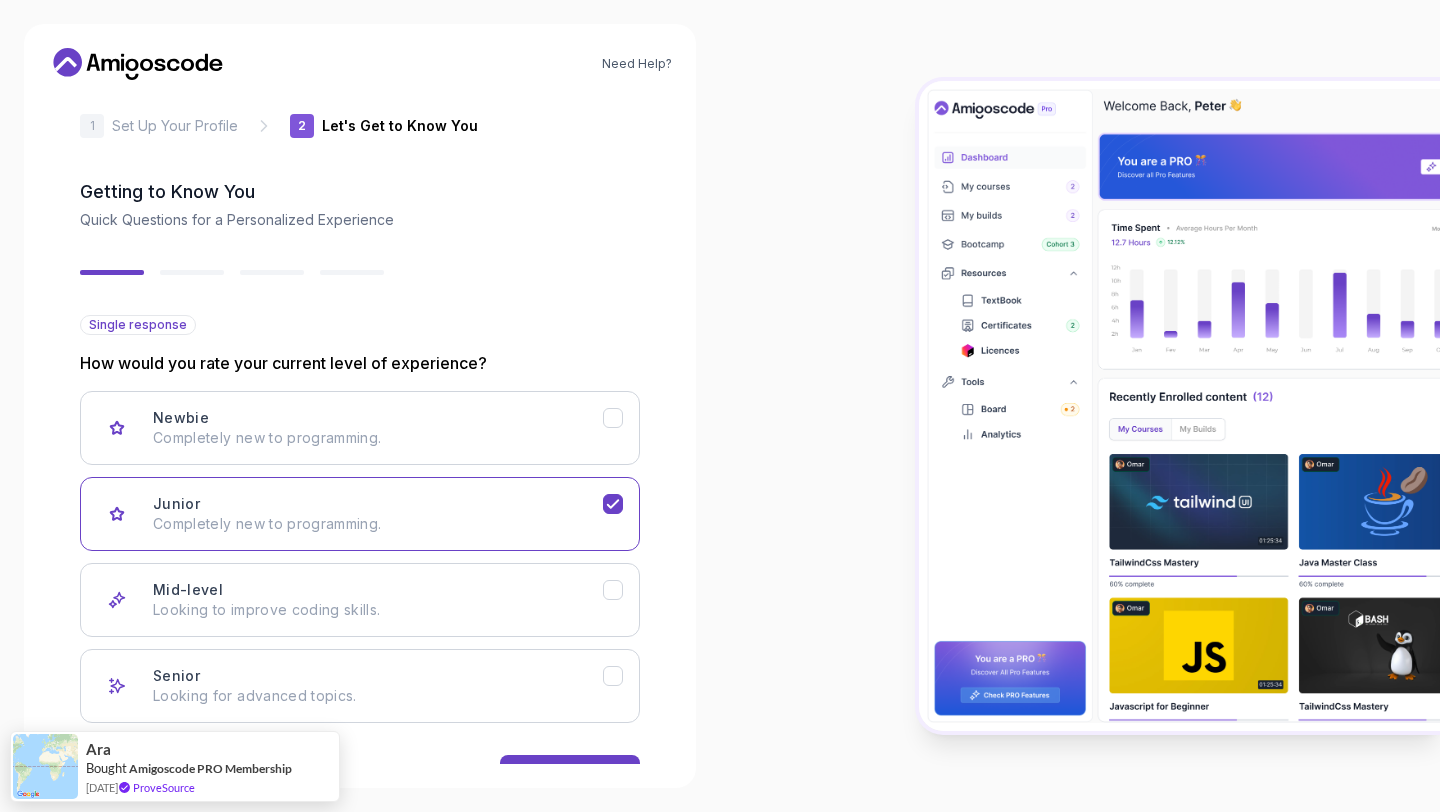 scroll, scrollTop: 85, scrollLeft: 0, axis: vertical 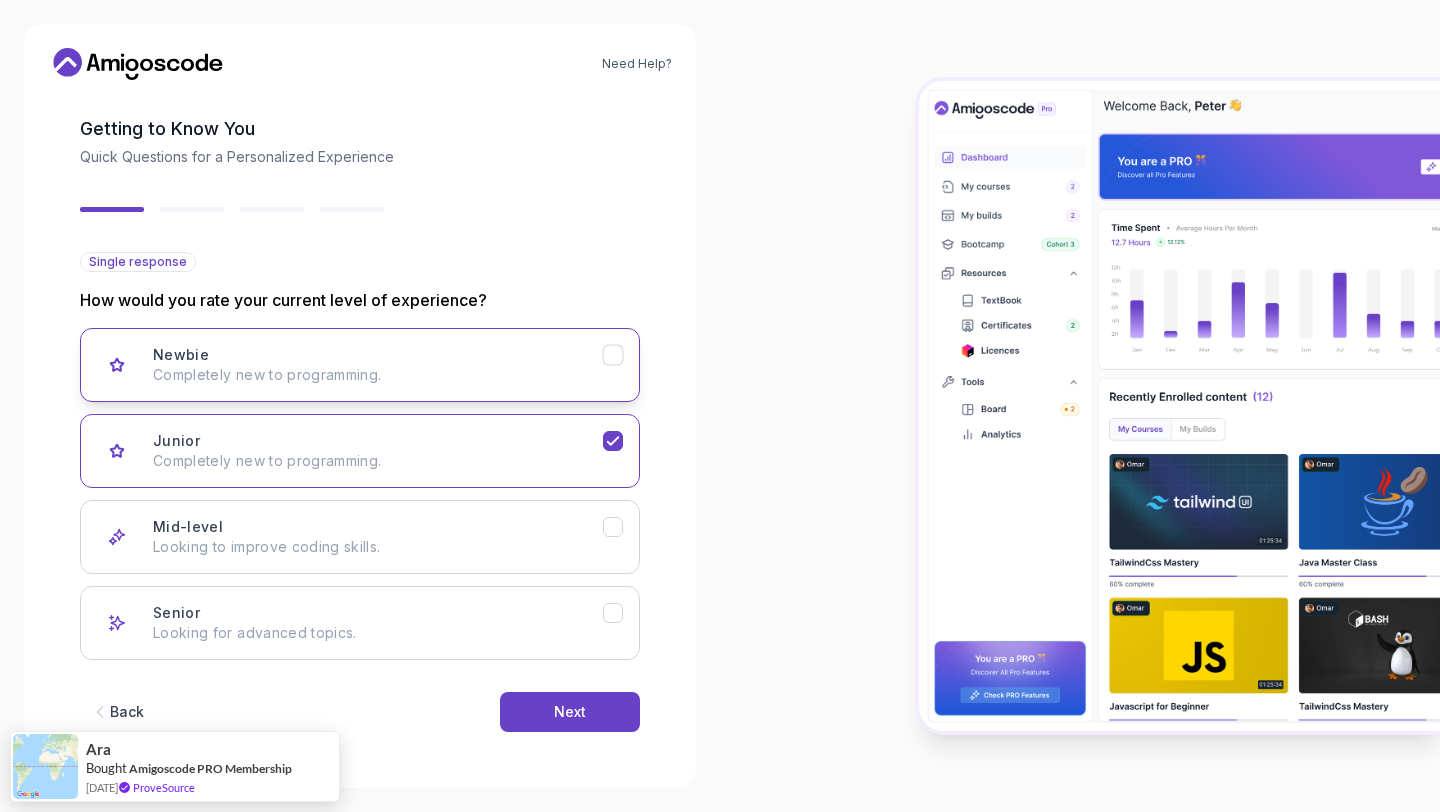 click on "Completely new to programming." at bounding box center (378, 375) 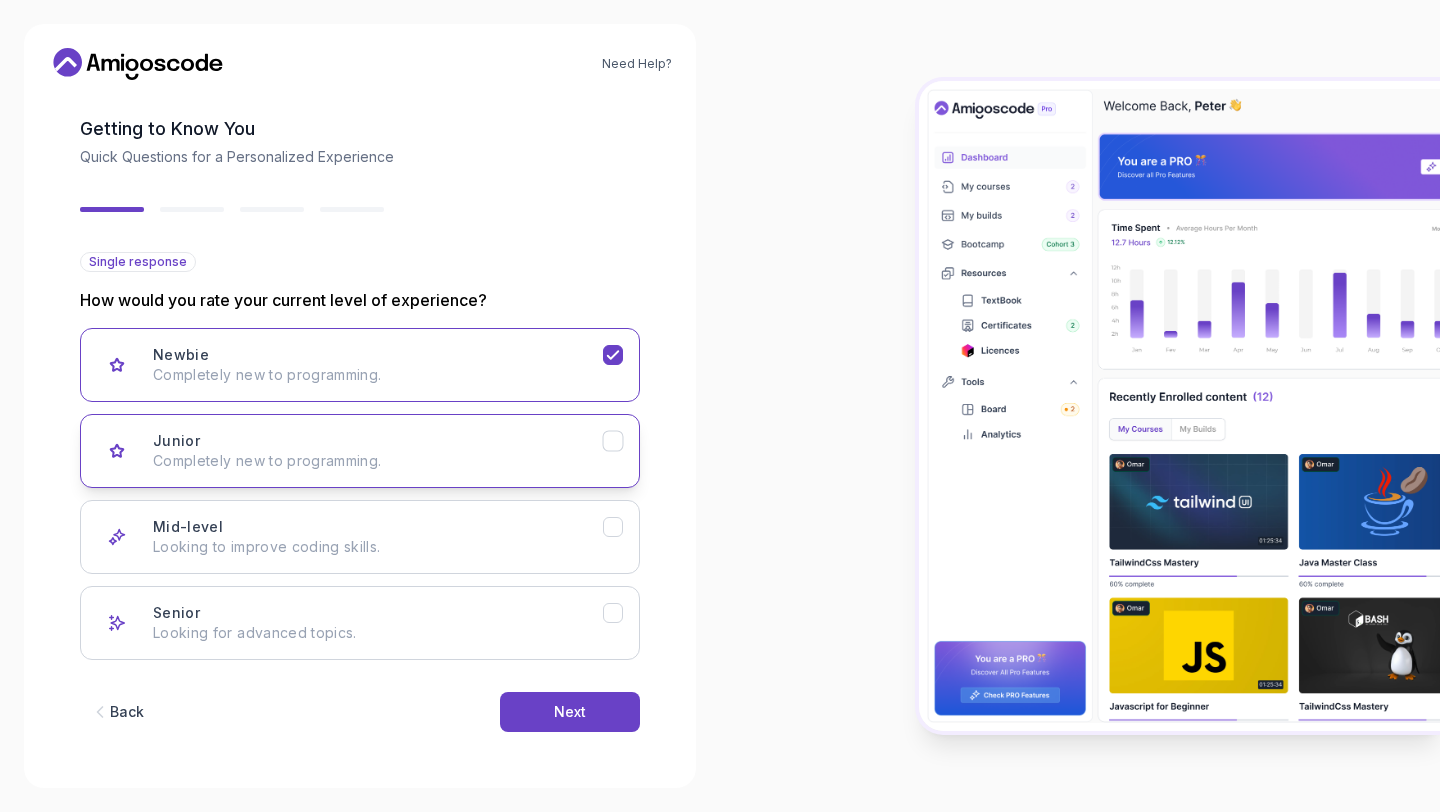 click on "Junior Completely new to programming." at bounding box center (378, 451) 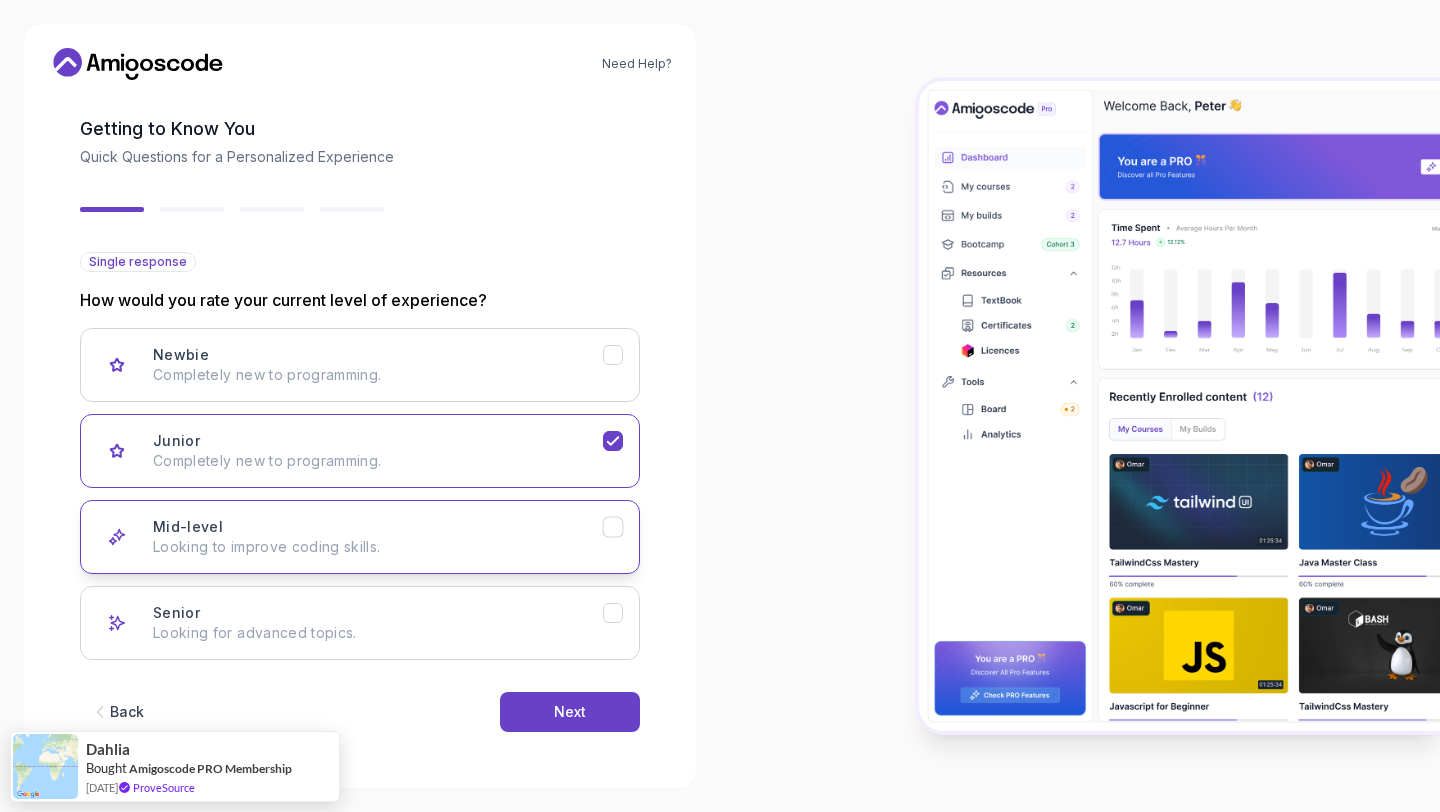 click on "Mid-level Looking to improve coding skills." at bounding box center [360, 537] 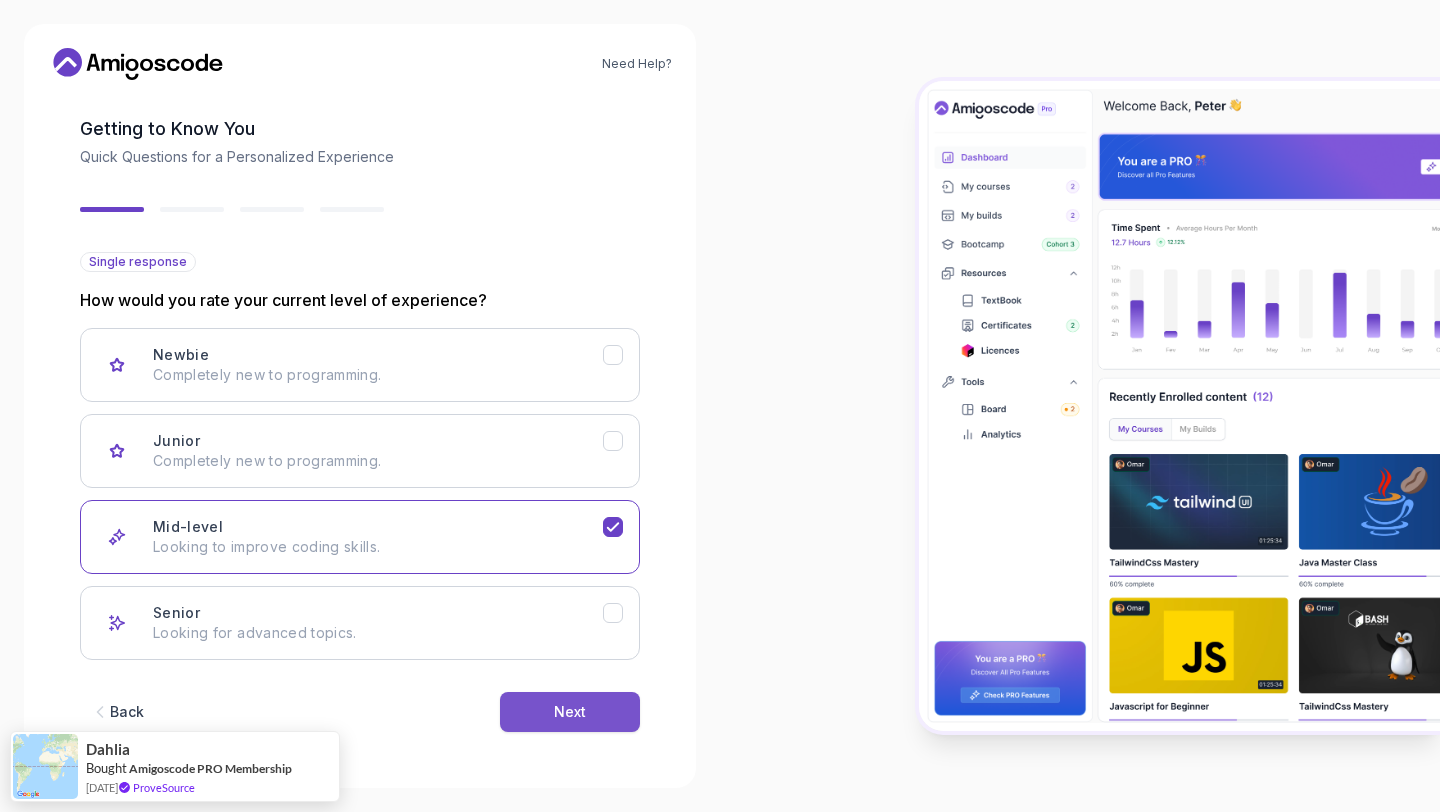 click on "Next" at bounding box center (570, 712) 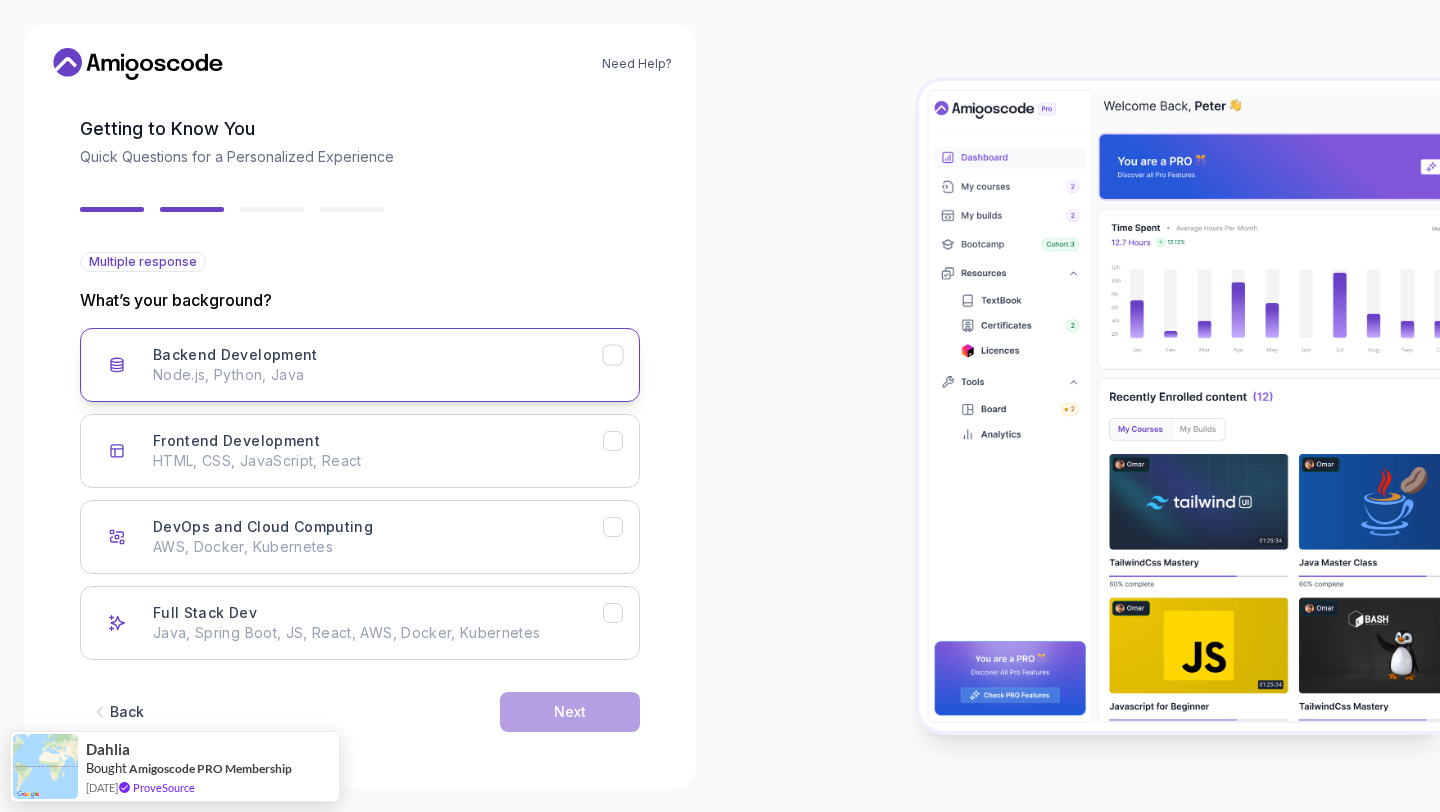 click on "Node.js, Python, Java" at bounding box center [378, 375] 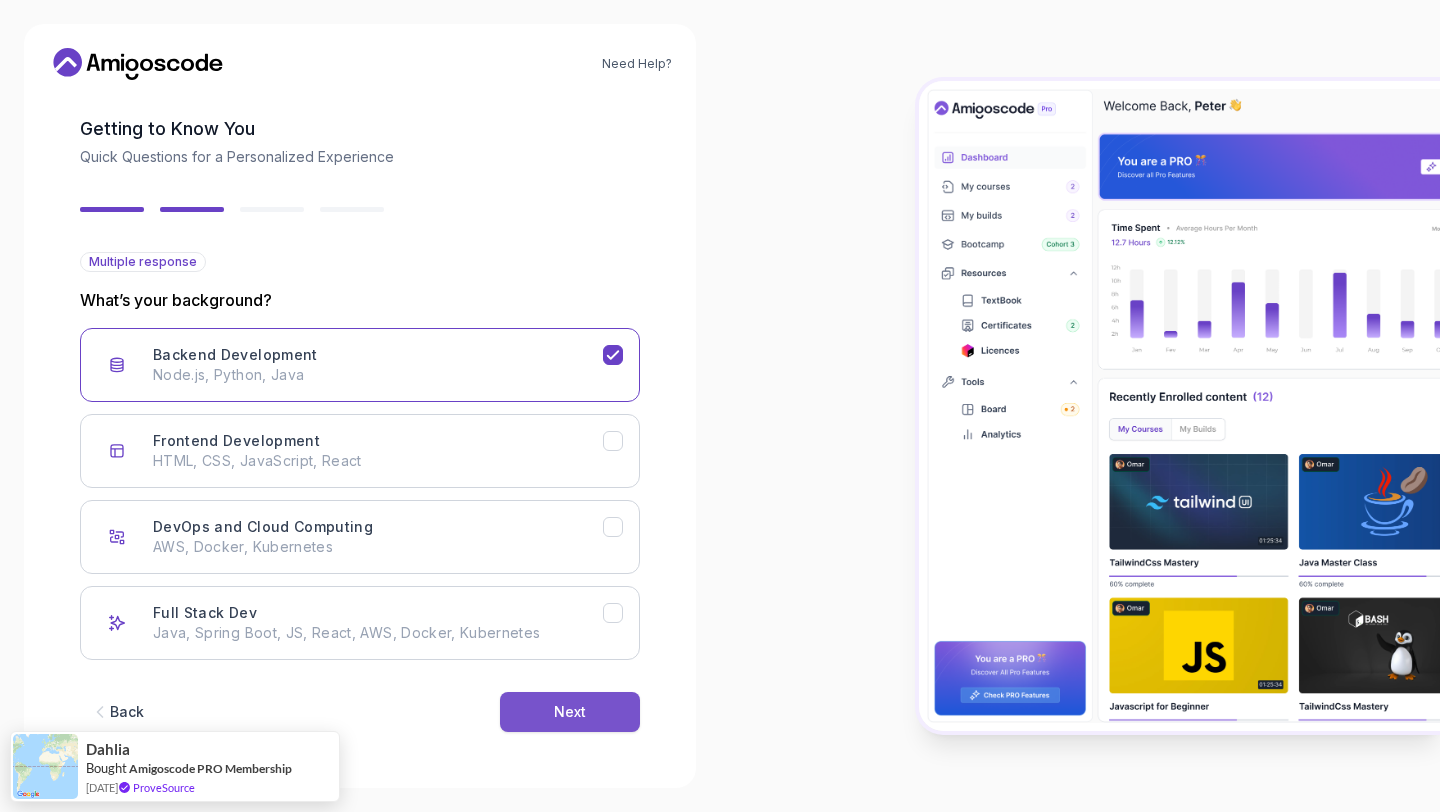 click on "Next" at bounding box center [570, 712] 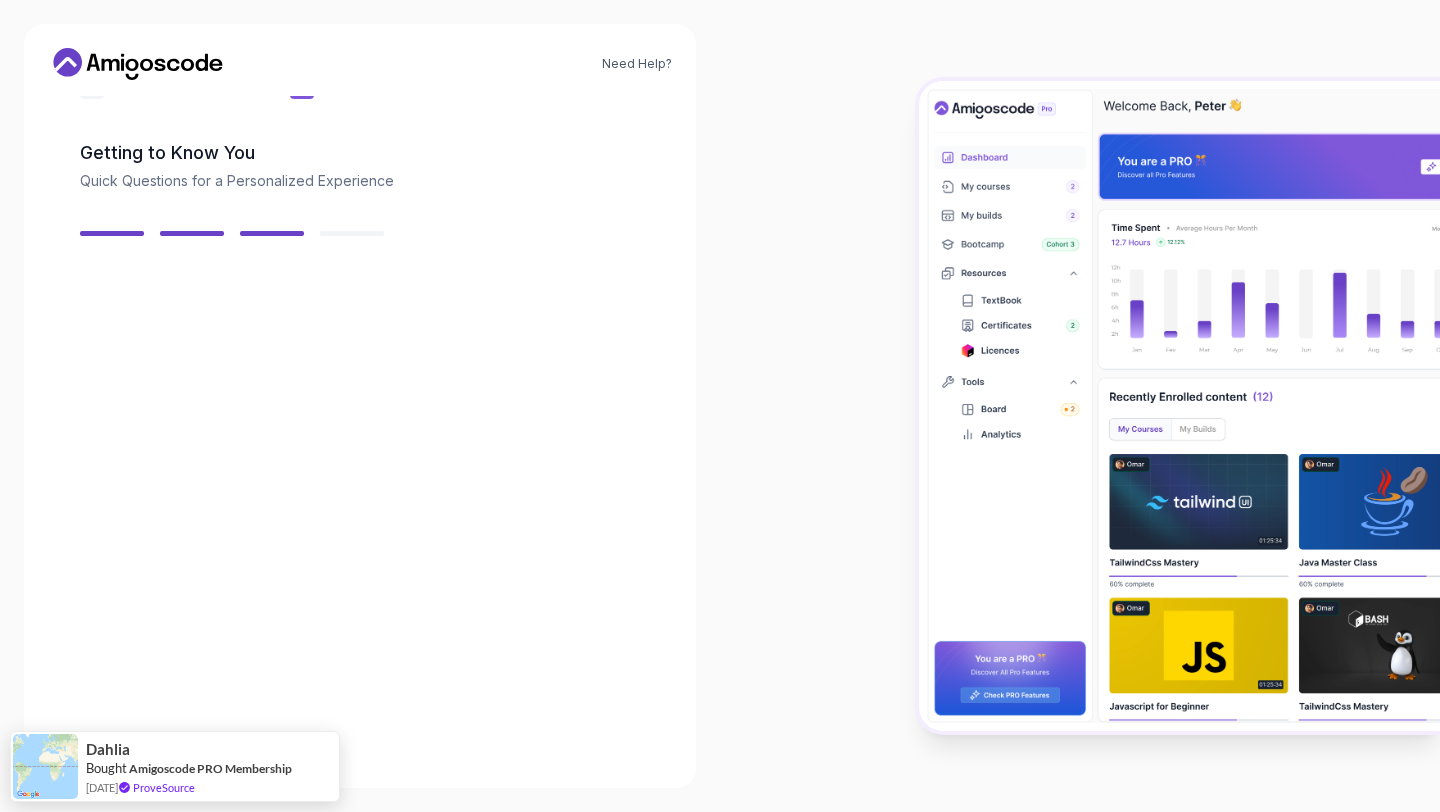 scroll, scrollTop: 61, scrollLeft: 0, axis: vertical 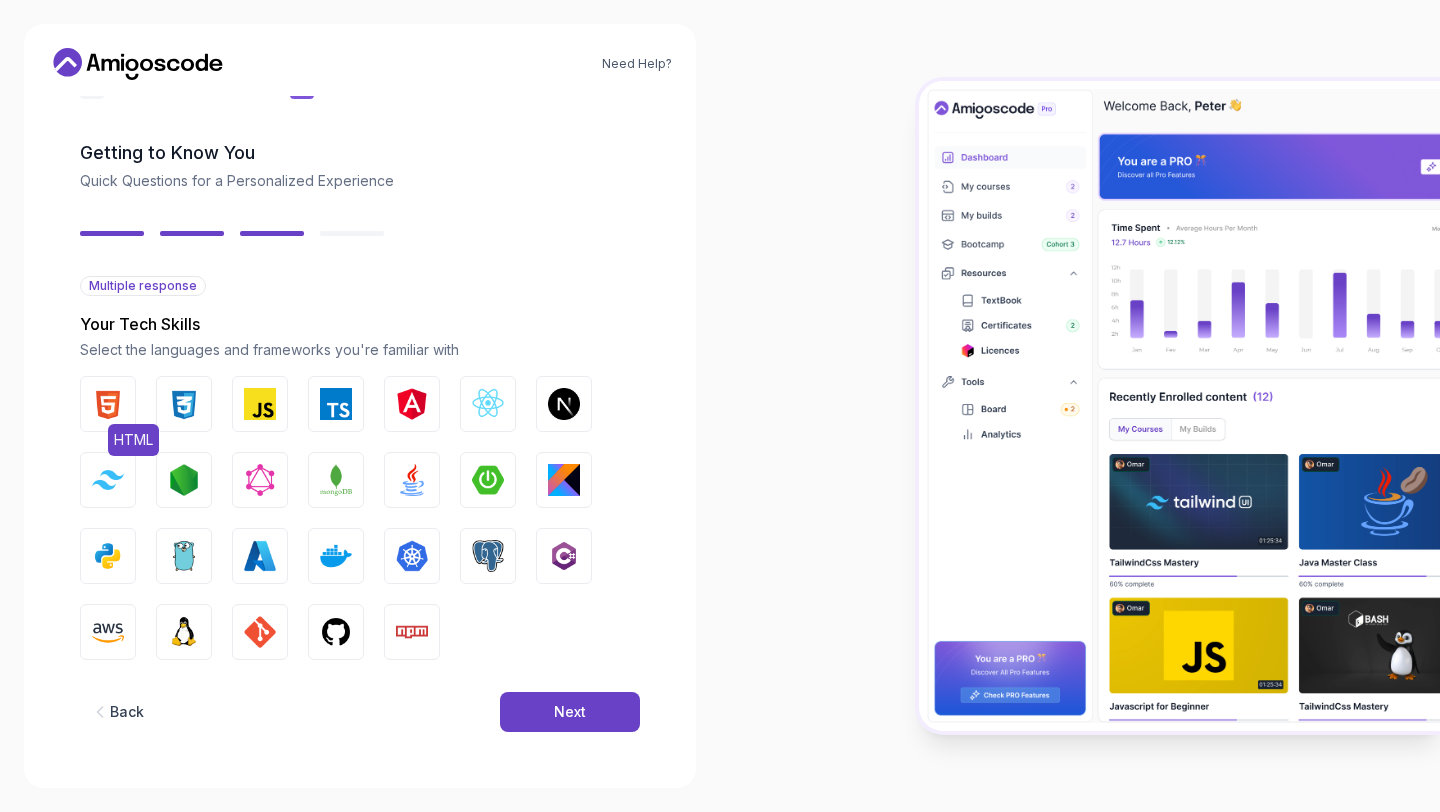 click at bounding box center (108, 404) 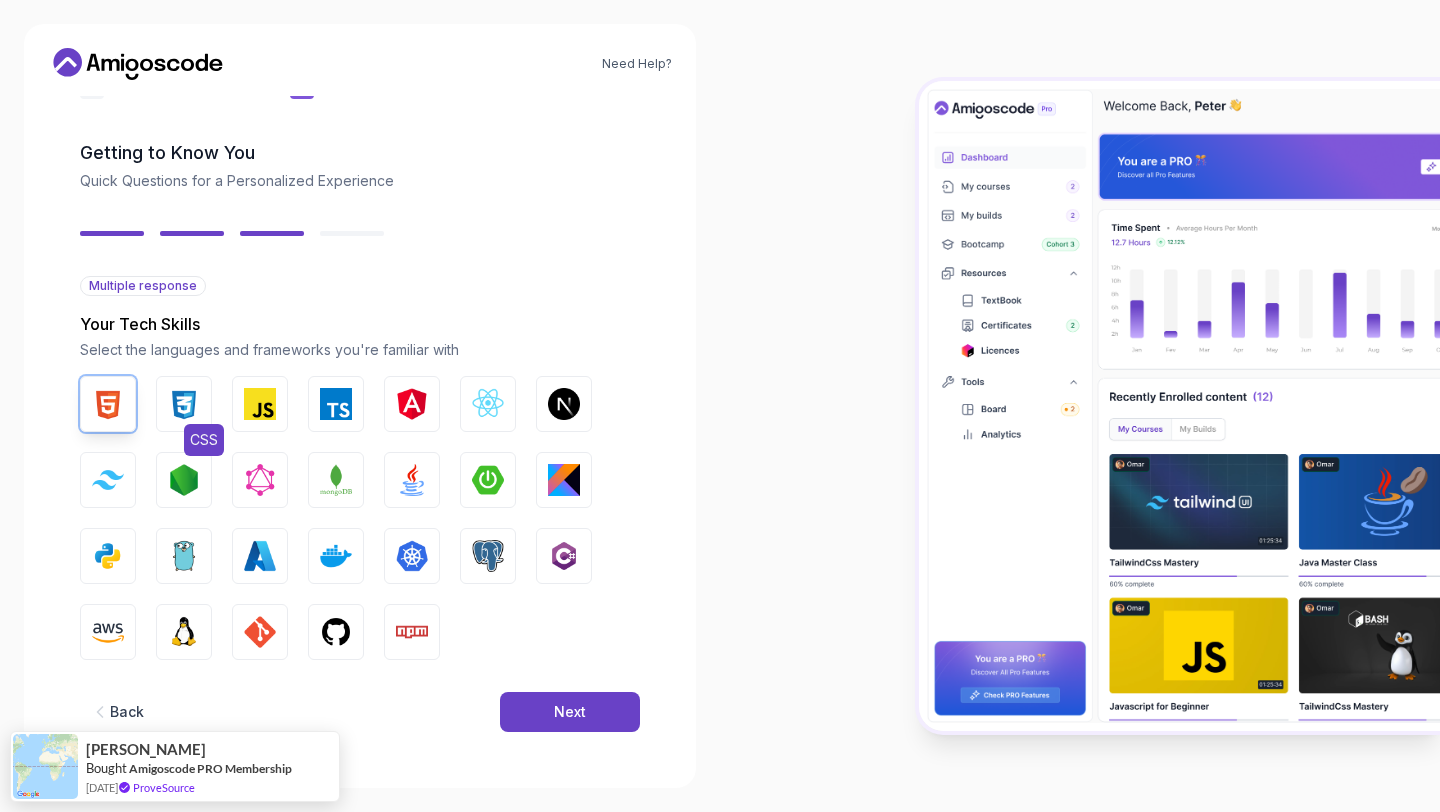 click on "CSS" at bounding box center [184, 404] 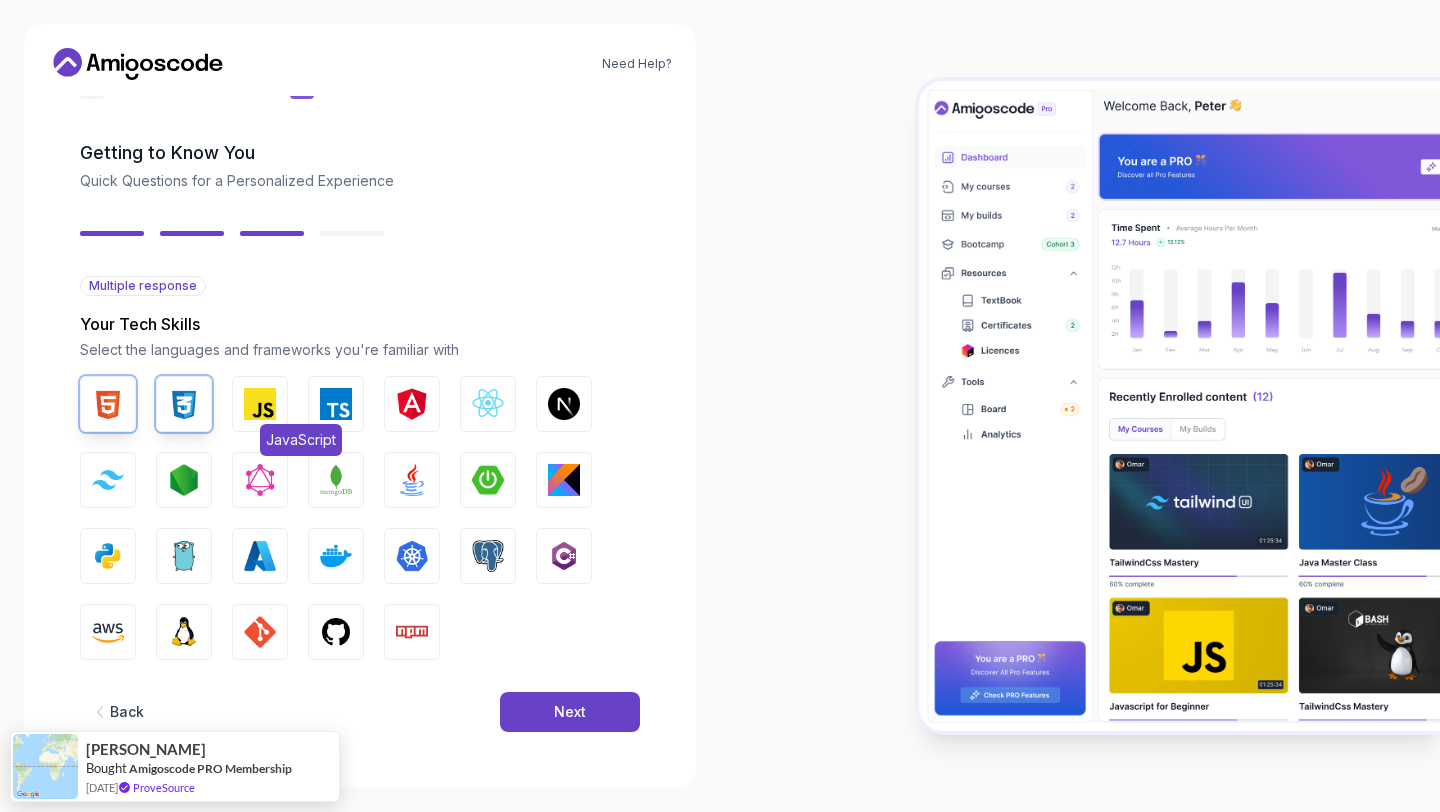 click on "JavaScript" at bounding box center (260, 404) 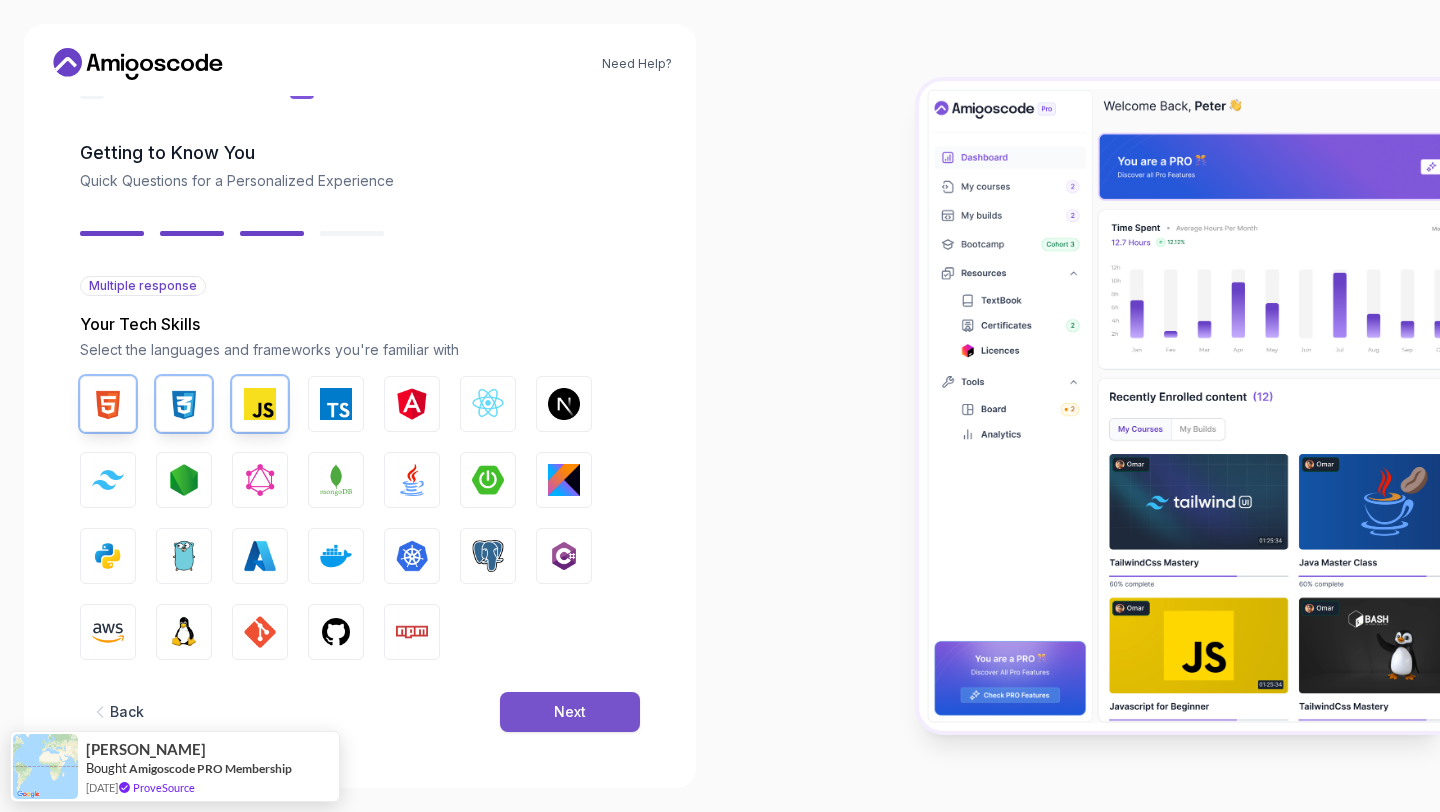 click on "Next" at bounding box center [570, 712] 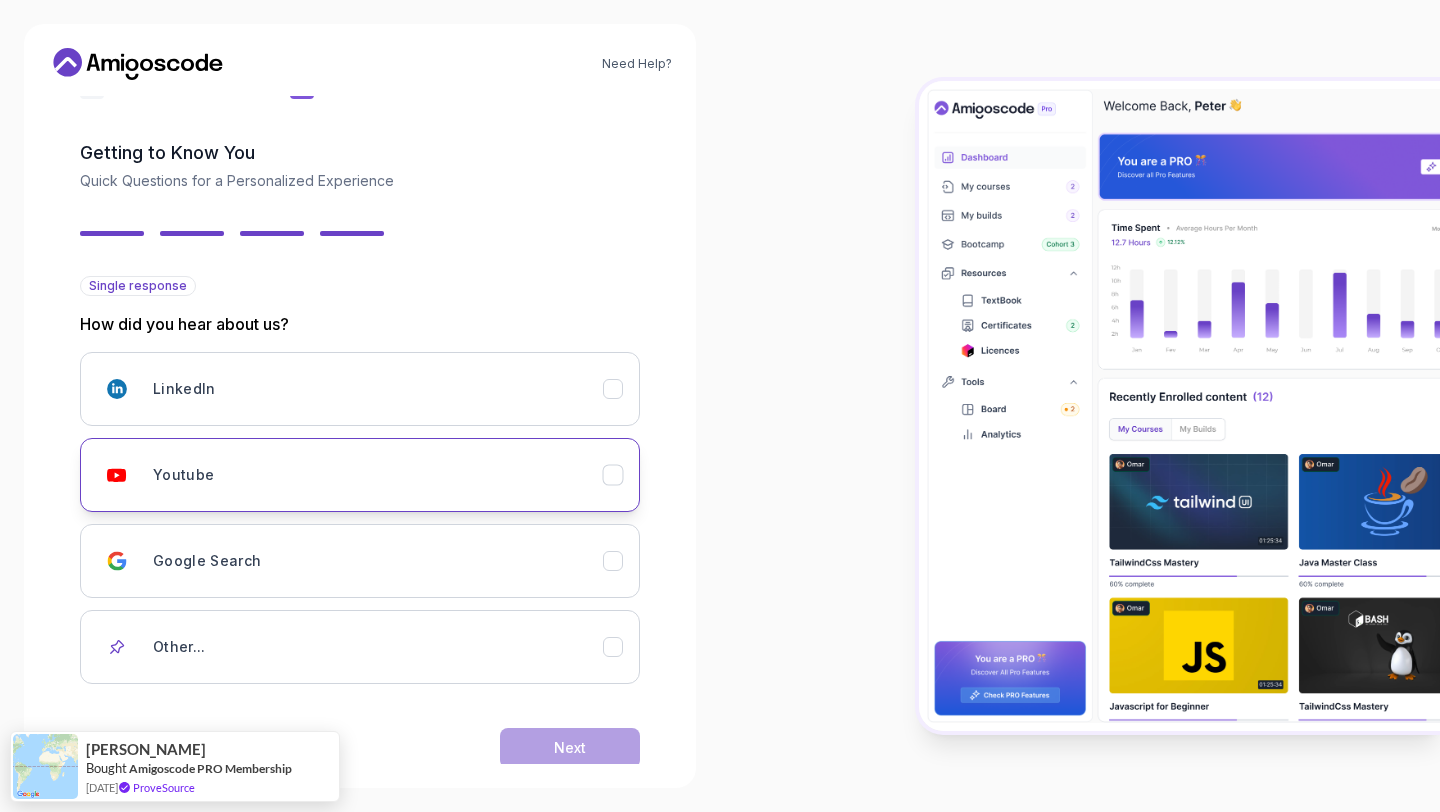 click on "Youtube" at bounding box center [360, 475] 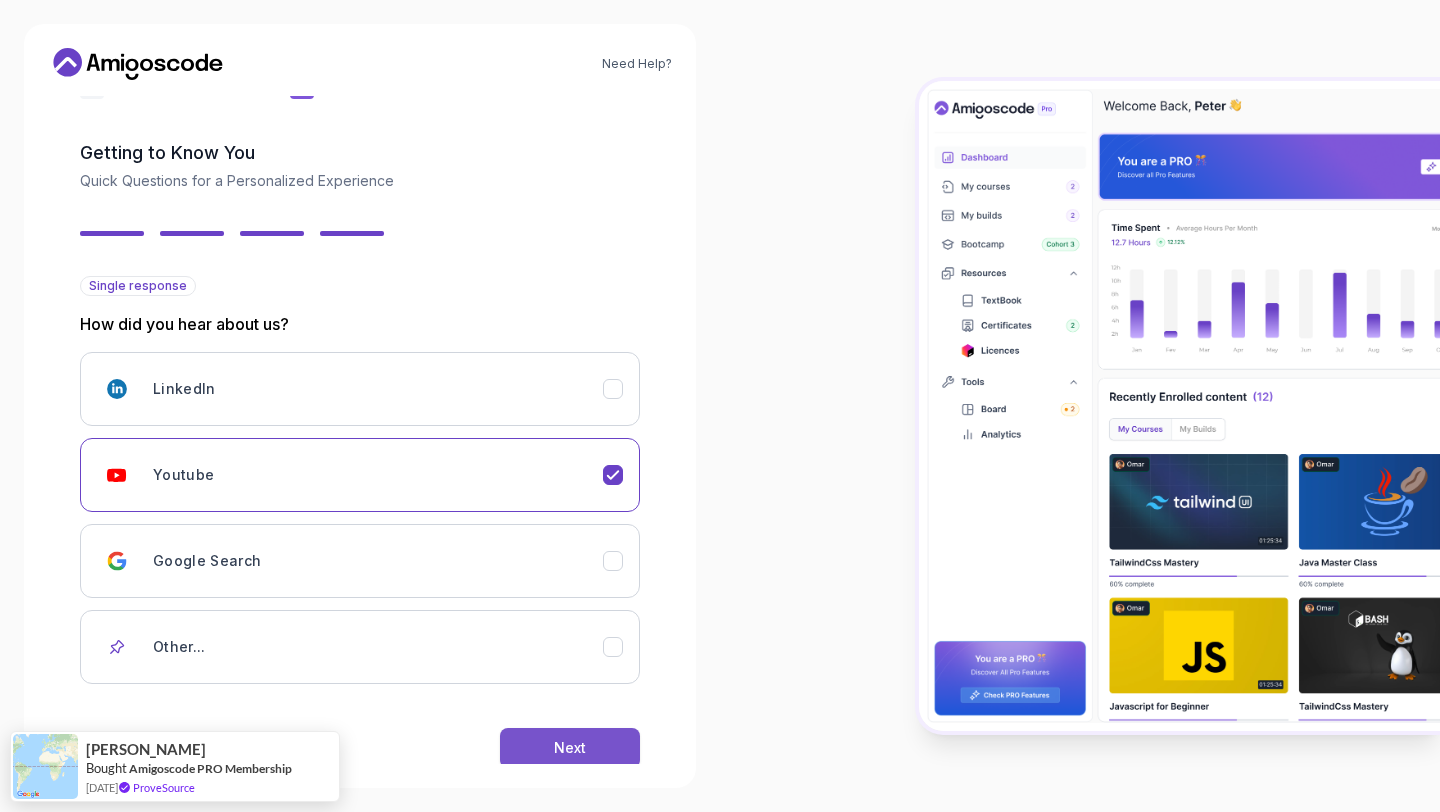 click on "Next" at bounding box center (570, 748) 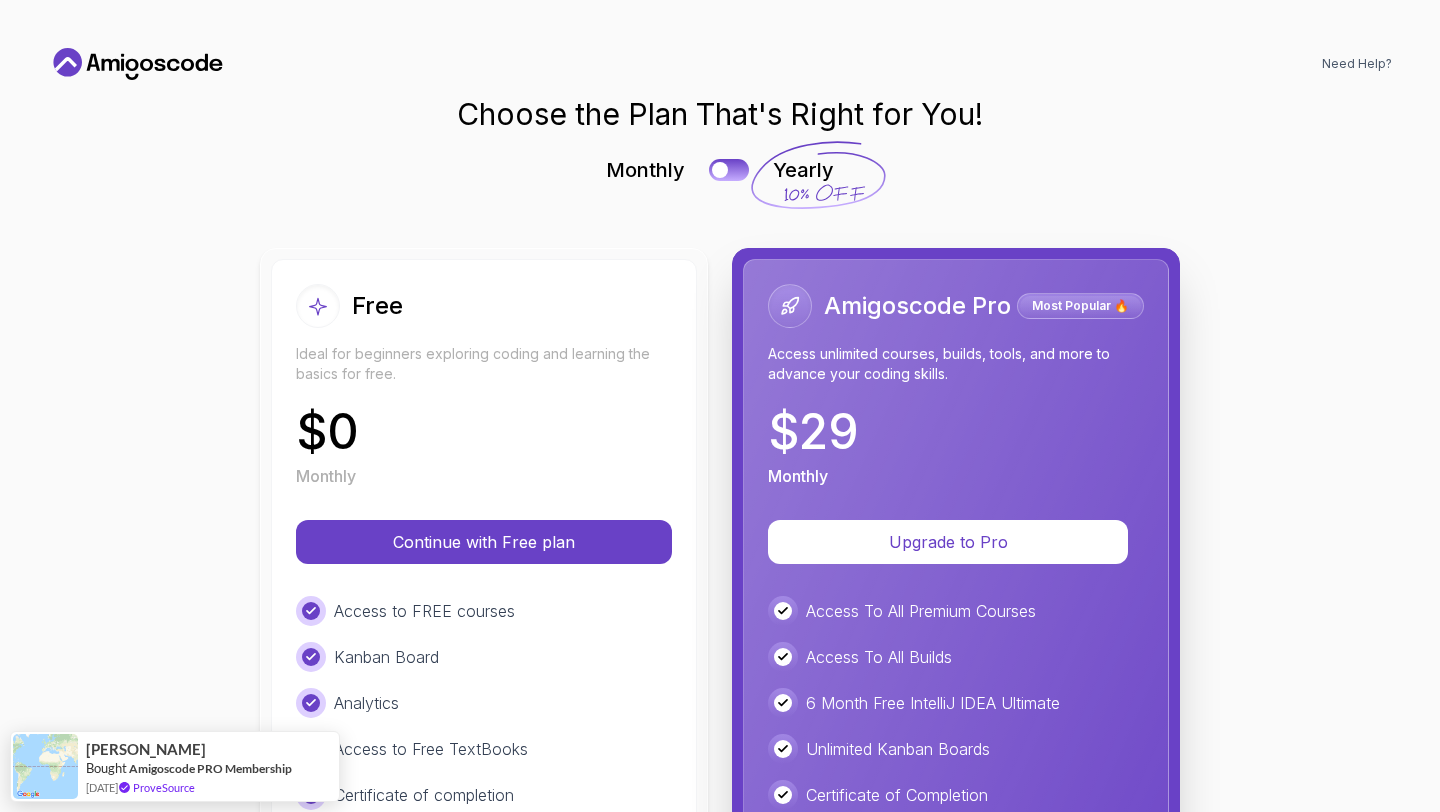 scroll, scrollTop: 0, scrollLeft: 0, axis: both 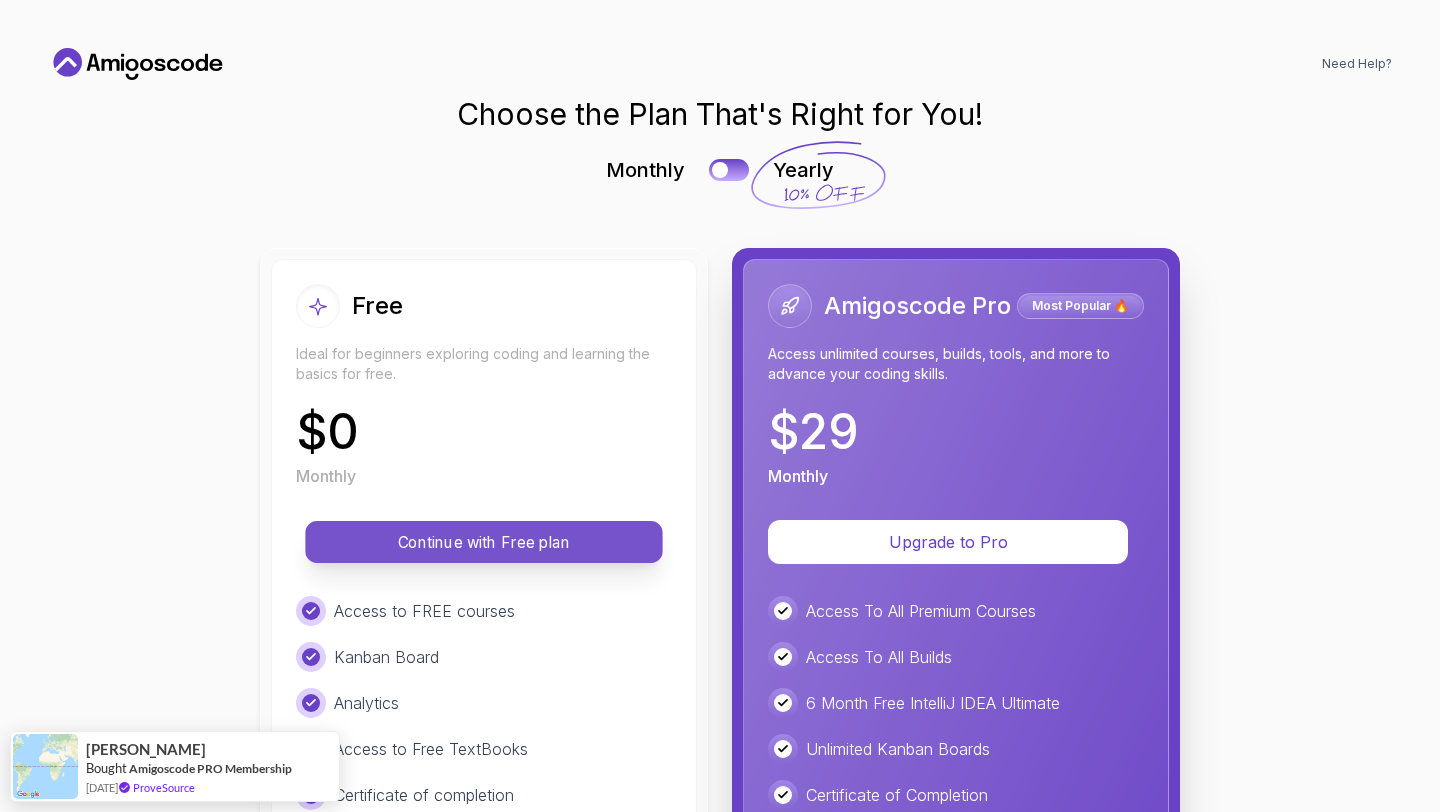 click on "Continue with Free plan" at bounding box center (484, 542) 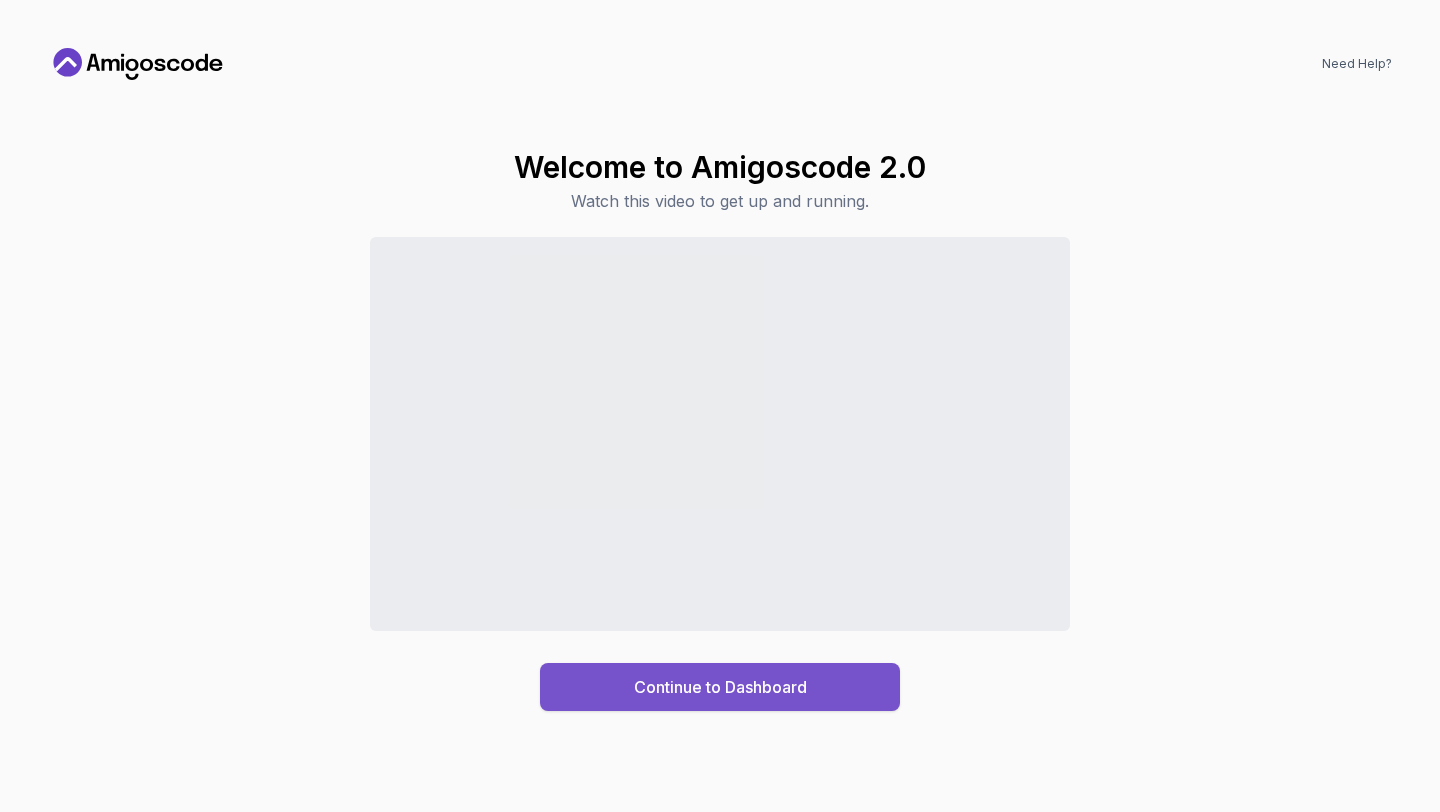 click on "Continue to Dashboard" at bounding box center (720, 687) 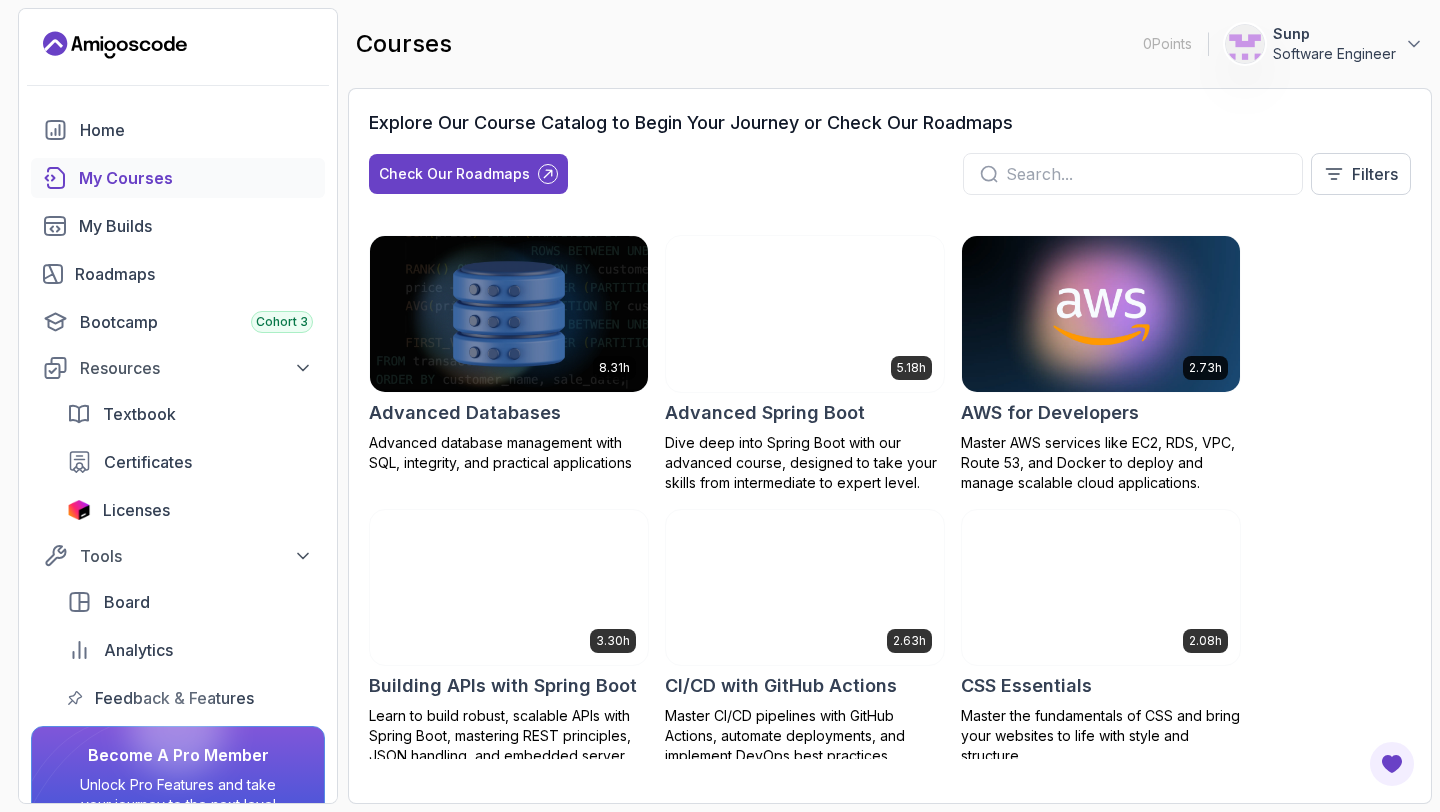 click on "My Courses" at bounding box center [196, 178] 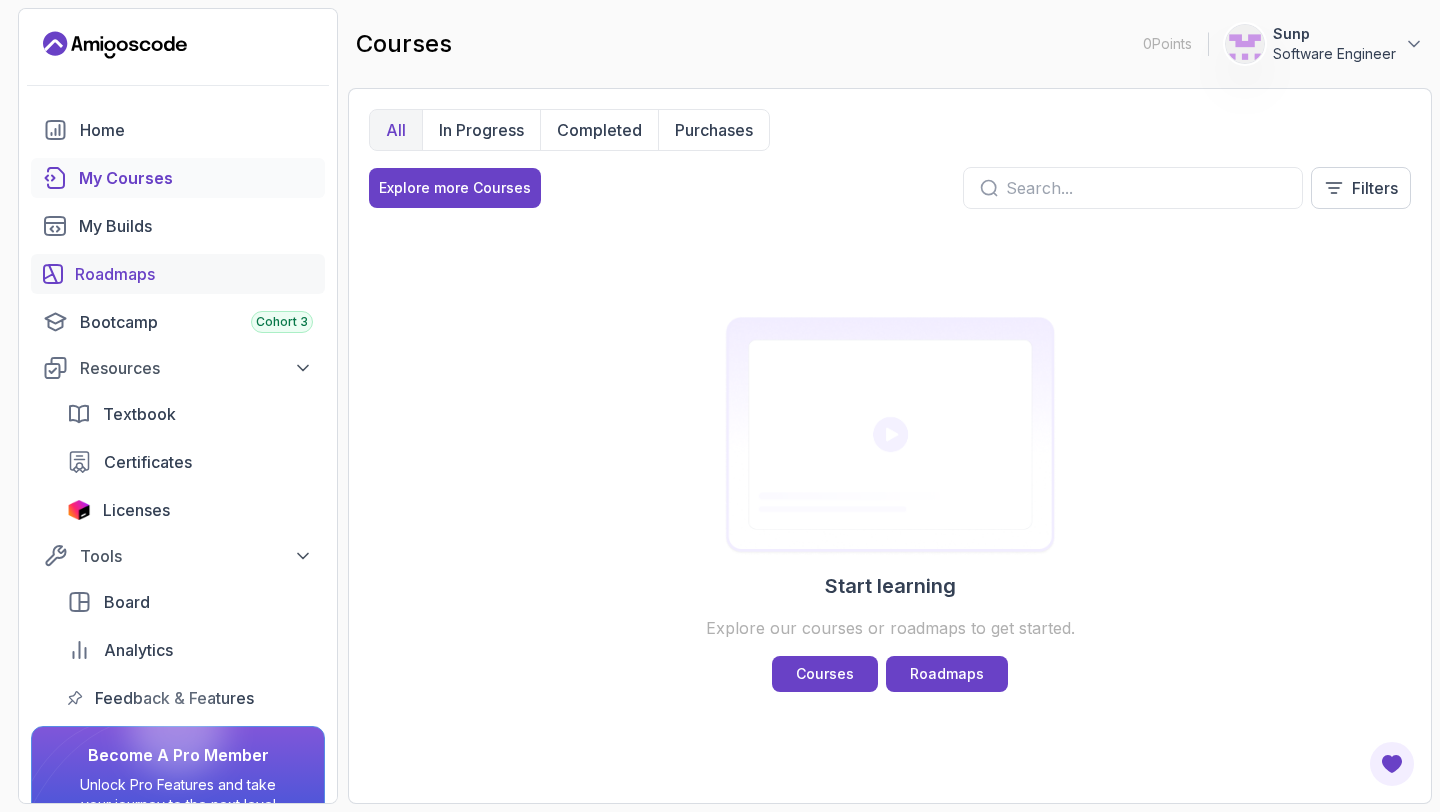 scroll, scrollTop: 102, scrollLeft: 0, axis: vertical 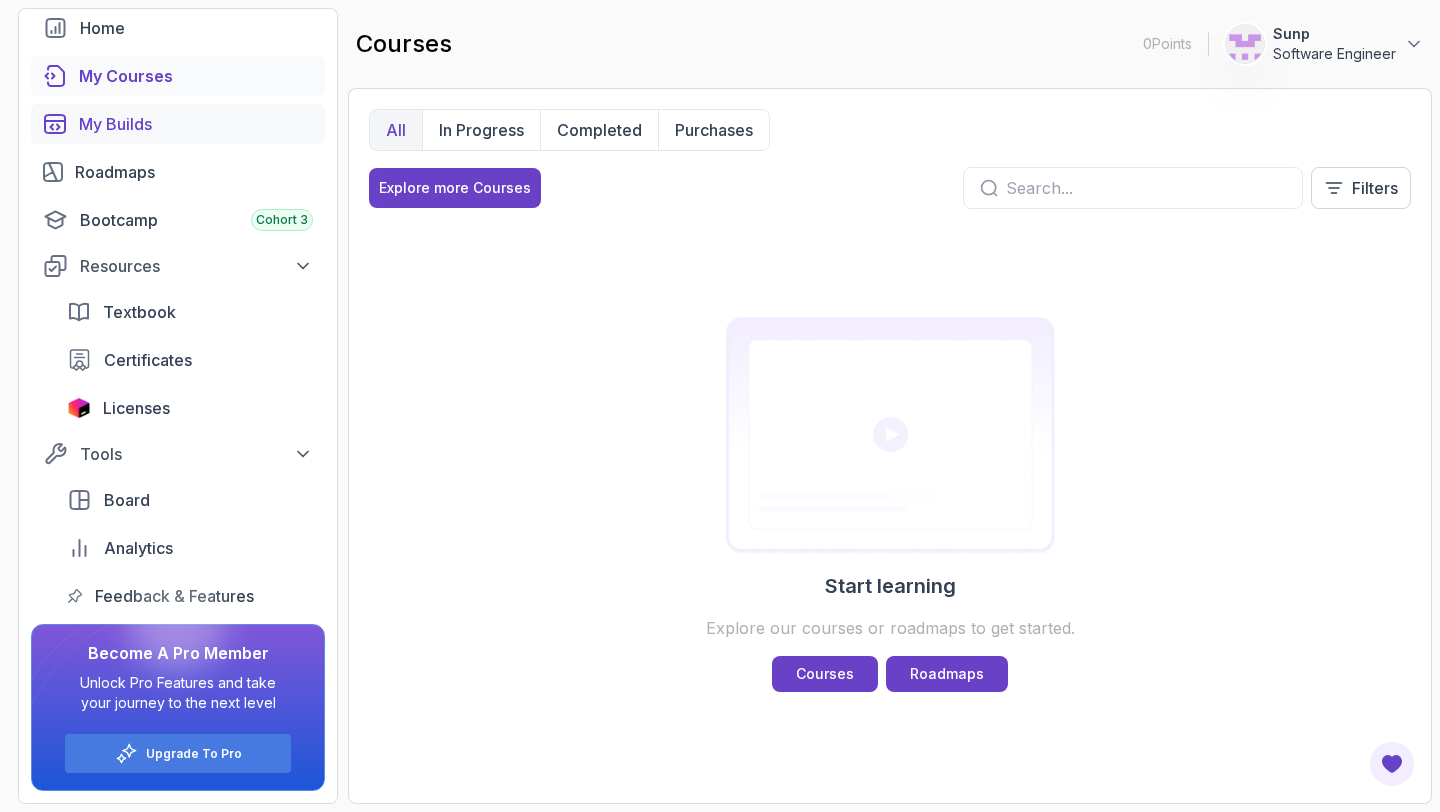 click on "My Builds" at bounding box center [196, 124] 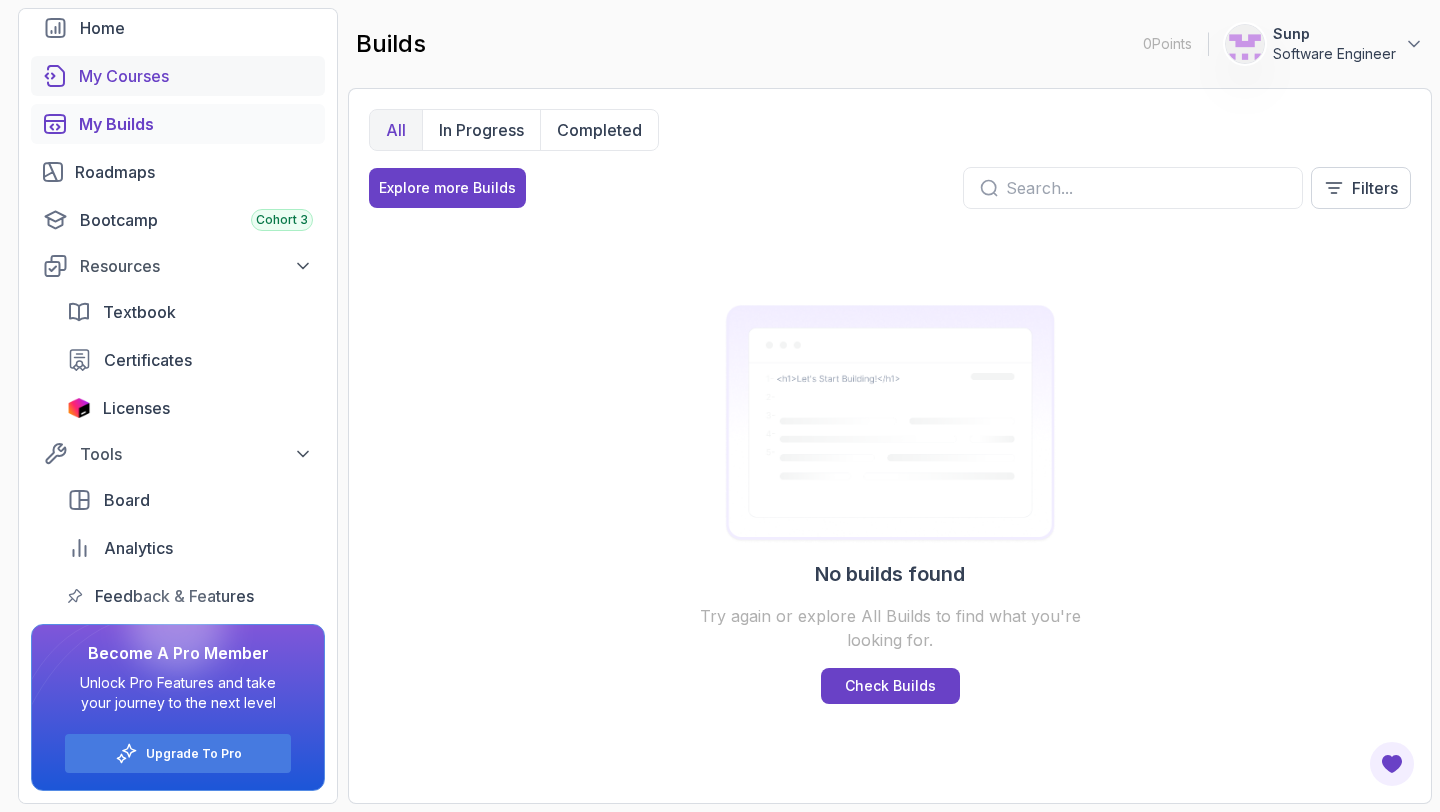 click on "My Courses" at bounding box center [196, 76] 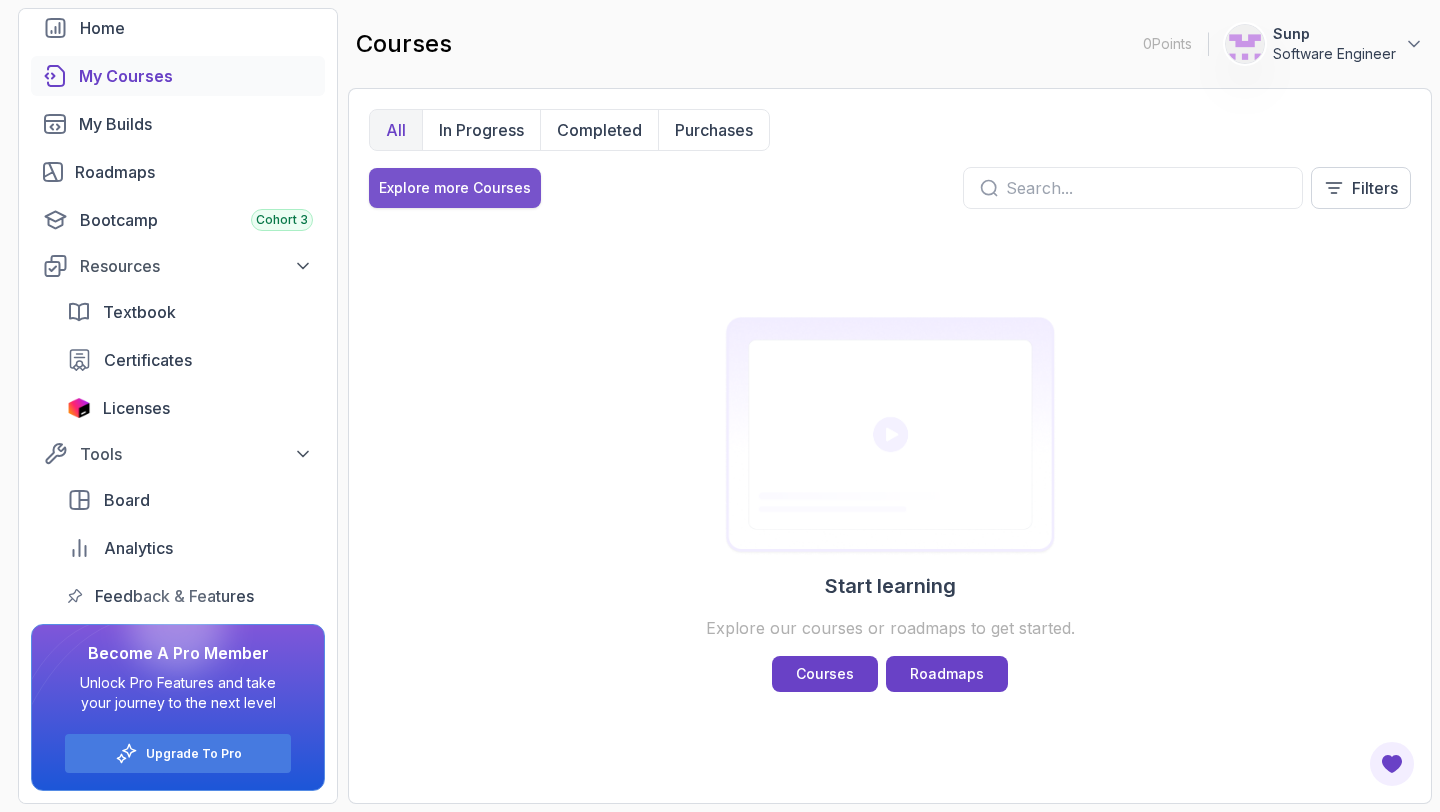click on "Explore more Courses" at bounding box center (455, 188) 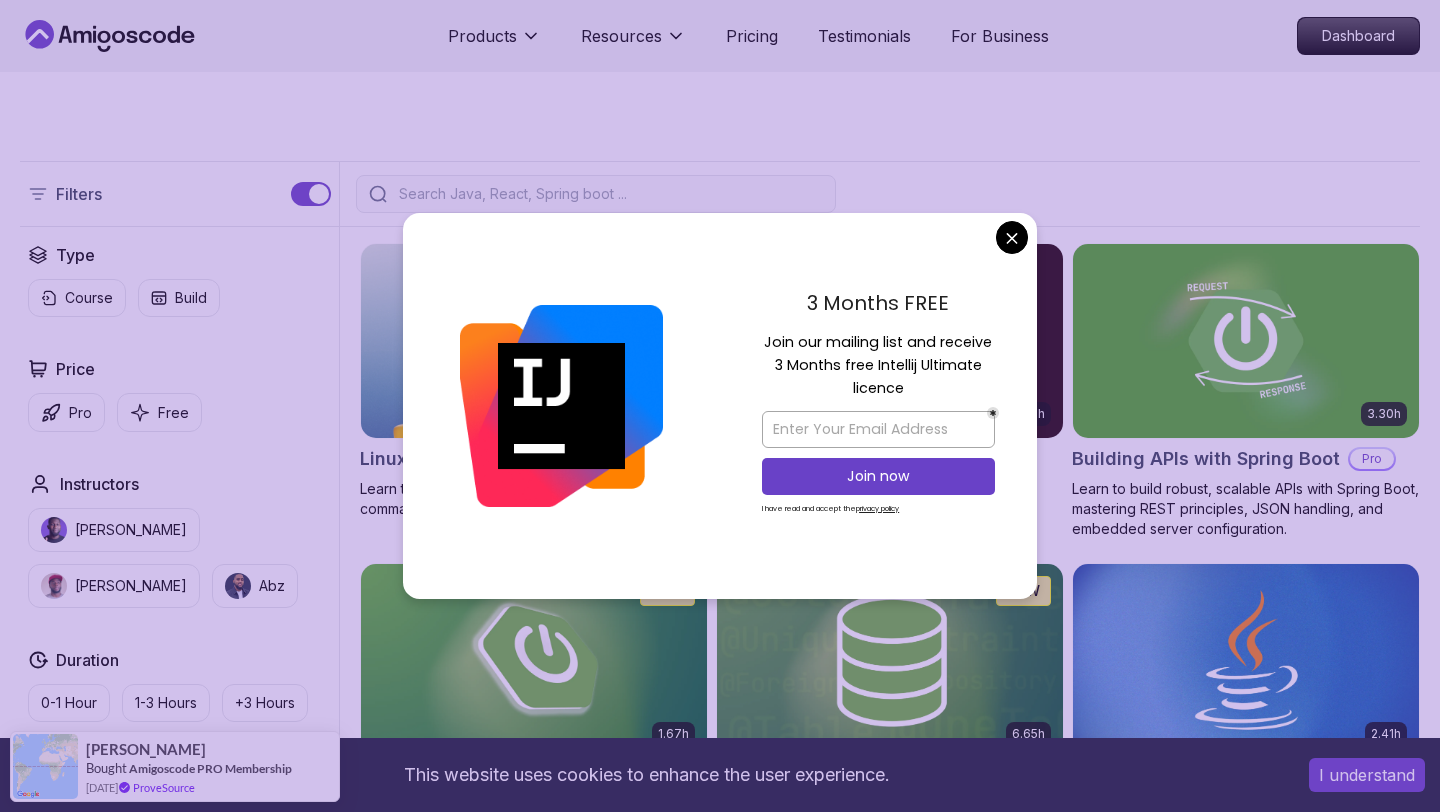 scroll, scrollTop: 534, scrollLeft: 0, axis: vertical 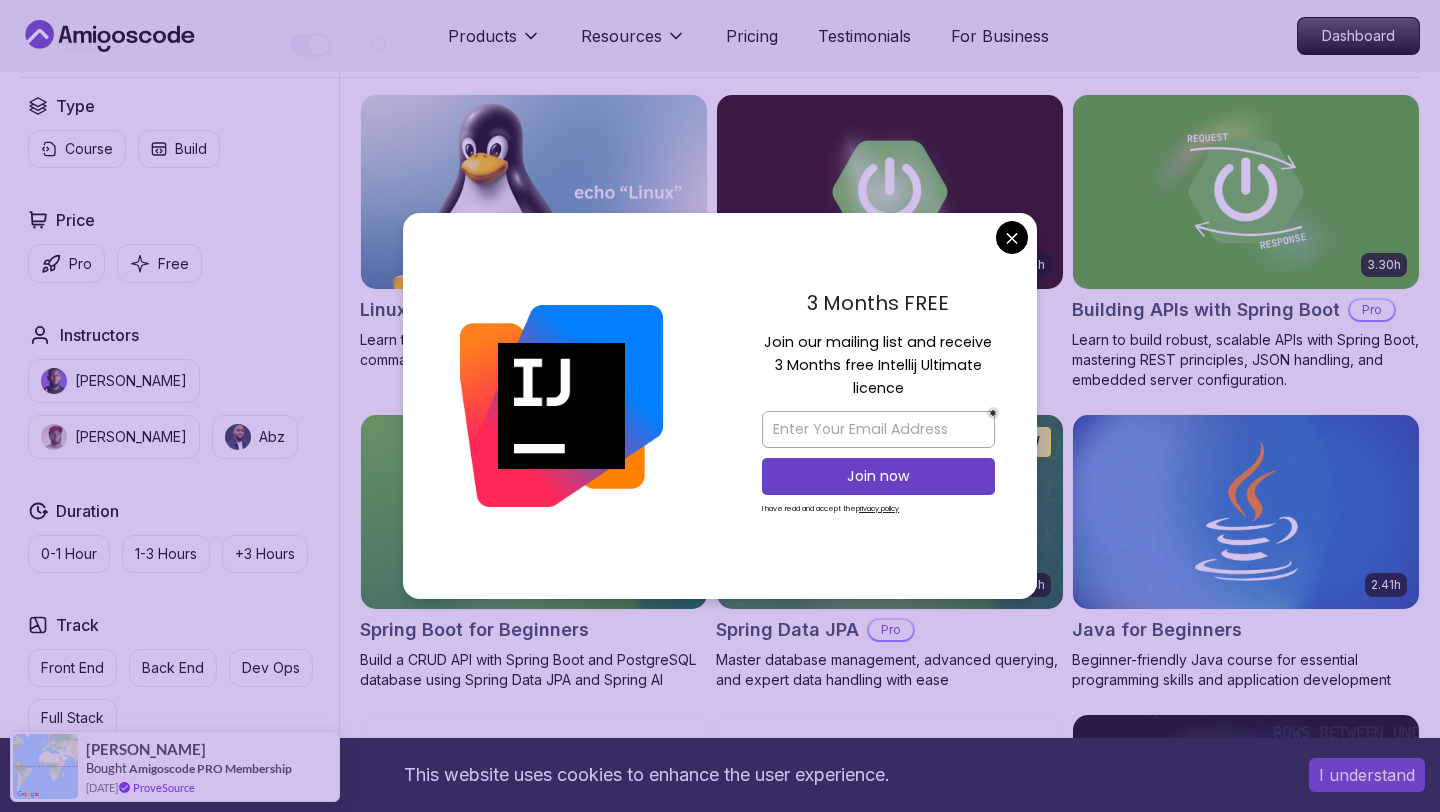 click on "This website uses cookies to enhance the user experience. I understand Products Resources Pricing Testimonials For Business Dashboard Products Resources Pricing Testimonials For Business Dashboard All Courses Learn Java, Spring Boot, DevOps & More with Amigoscode Premium Courses Master in-demand skills like Java, Spring Boot, DevOps, React, and more through hands-on, expert-led courses. Advance your software development career with real-world projects and practical learning. Filters Filters Type Course Build Price Pro Free Instructors Nelson Djalo Richard Abz Duration 0-1 Hour 1-3 Hours +3 Hours Track Front End Back End Dev Ops Full Stack Level Junior Mid-level Senior 6.00h Linux Fundamentals Pro Learn the fundamentals of Linux and how to use the command line 5.18h Advanced Spring Boot Pro Dive deep into Spring Boot with our advanced course, designed to take your skills from intermediate to expert level. 3.30h Building APIs with Spring Boot Pro 1.67h NEW Spring Boot for Beginners 6.65h NEW Spring Data JPA Pro" at bounding box center (720, 4451) 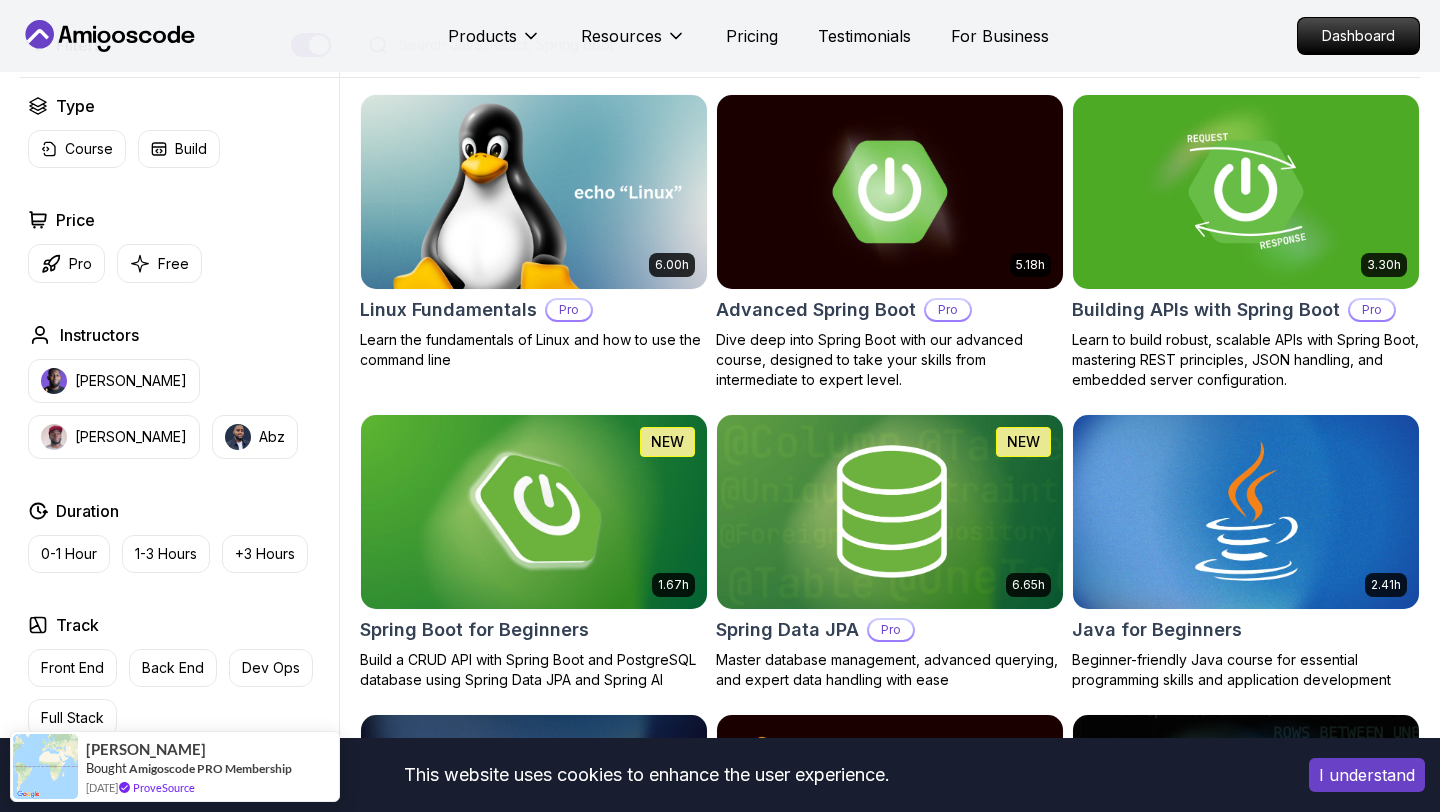 click at bounding box center [533, 511] 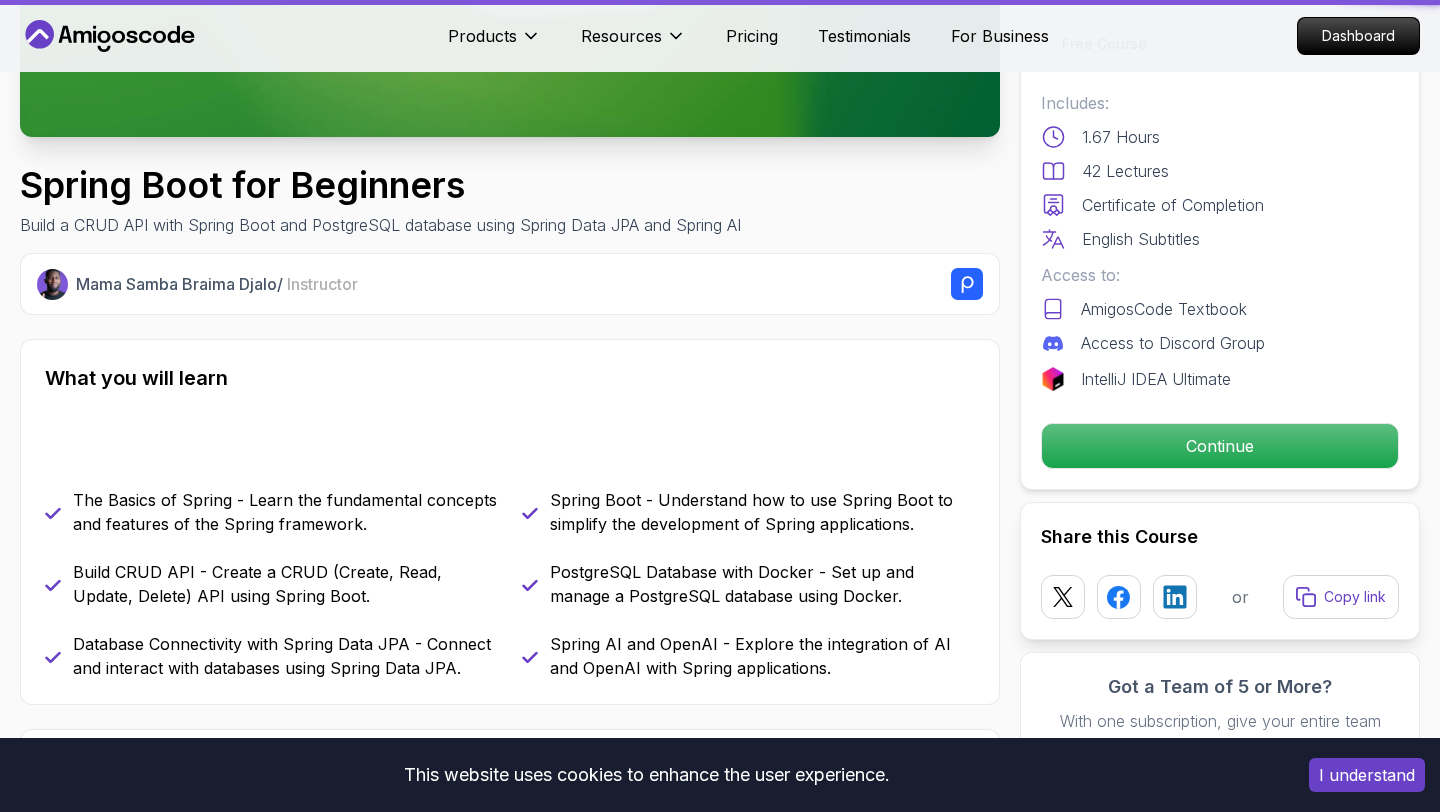scroll, scrollTop: 0, scrollLeft: 0, axis: both 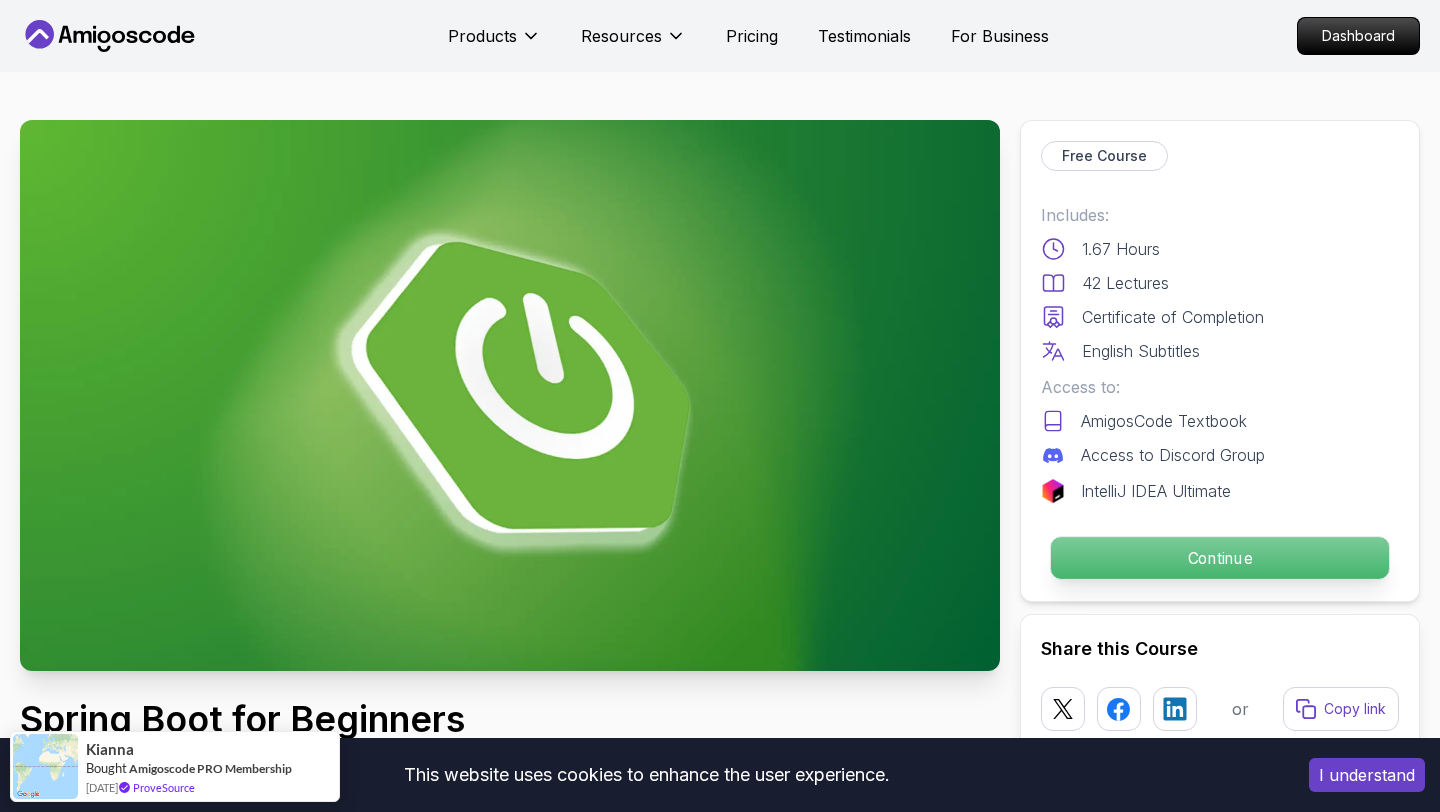 click on "Continue" at bounding box center [1220, 558] 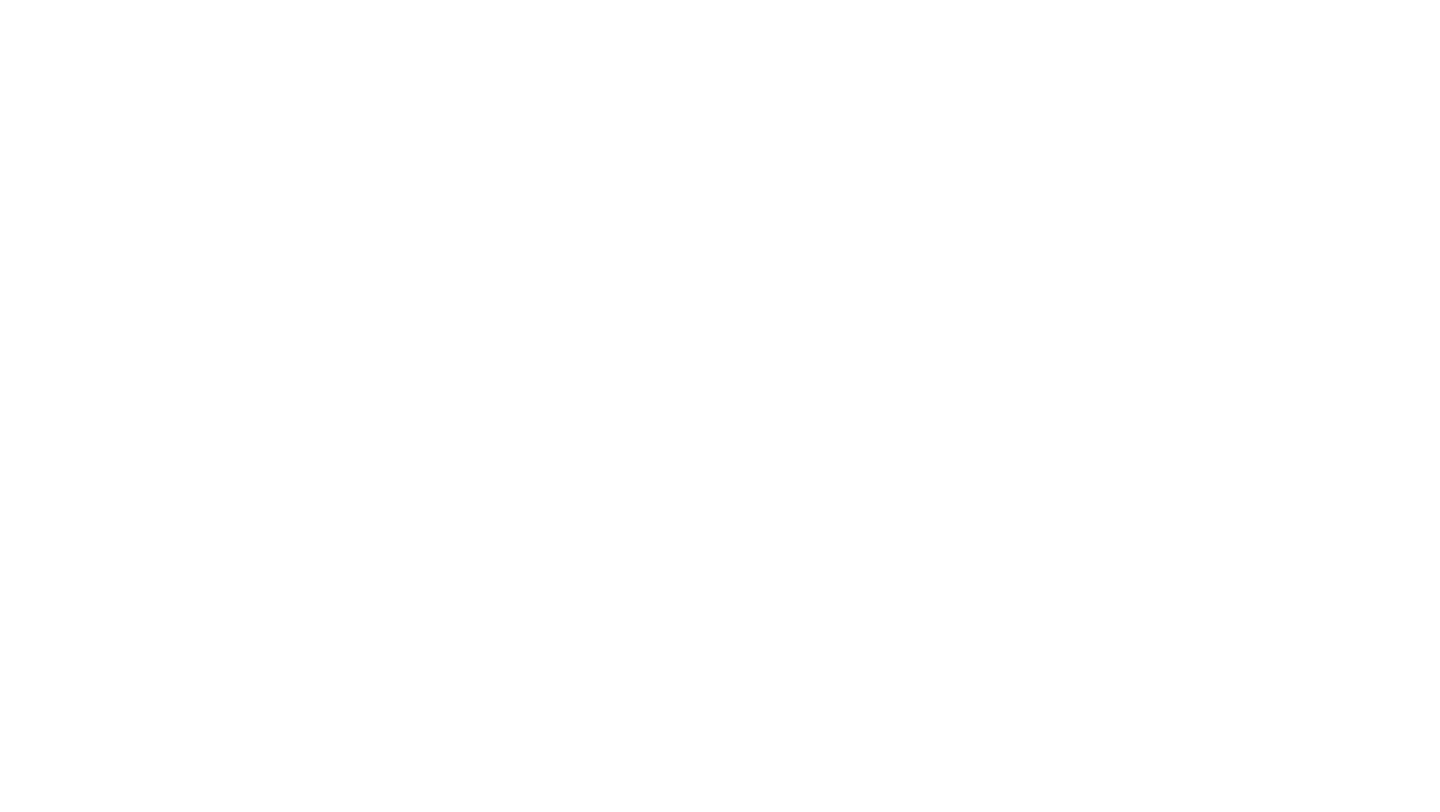 click at bounding box center [720, 0] 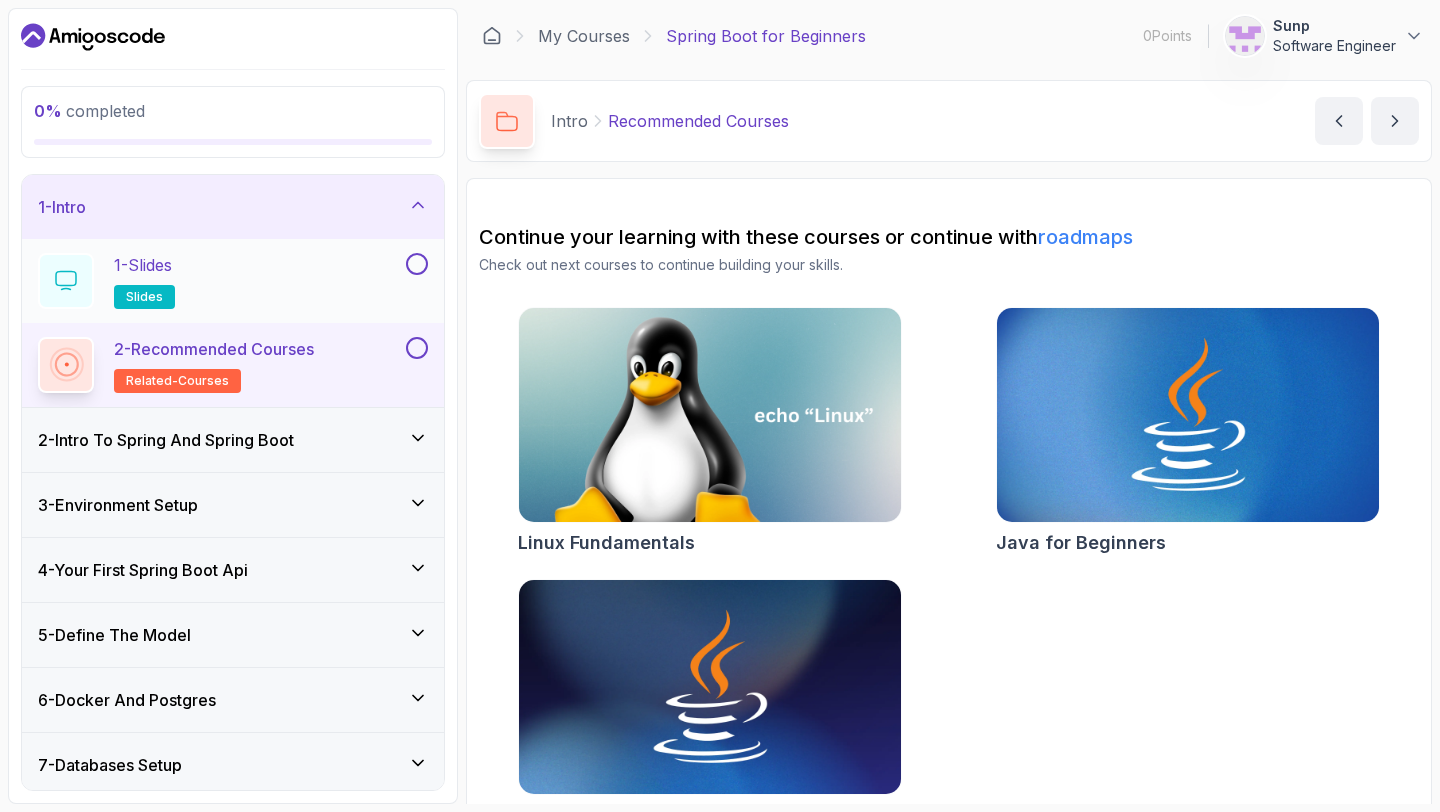 click on "1  -  Slides slides" at bounding box center [220, 281] 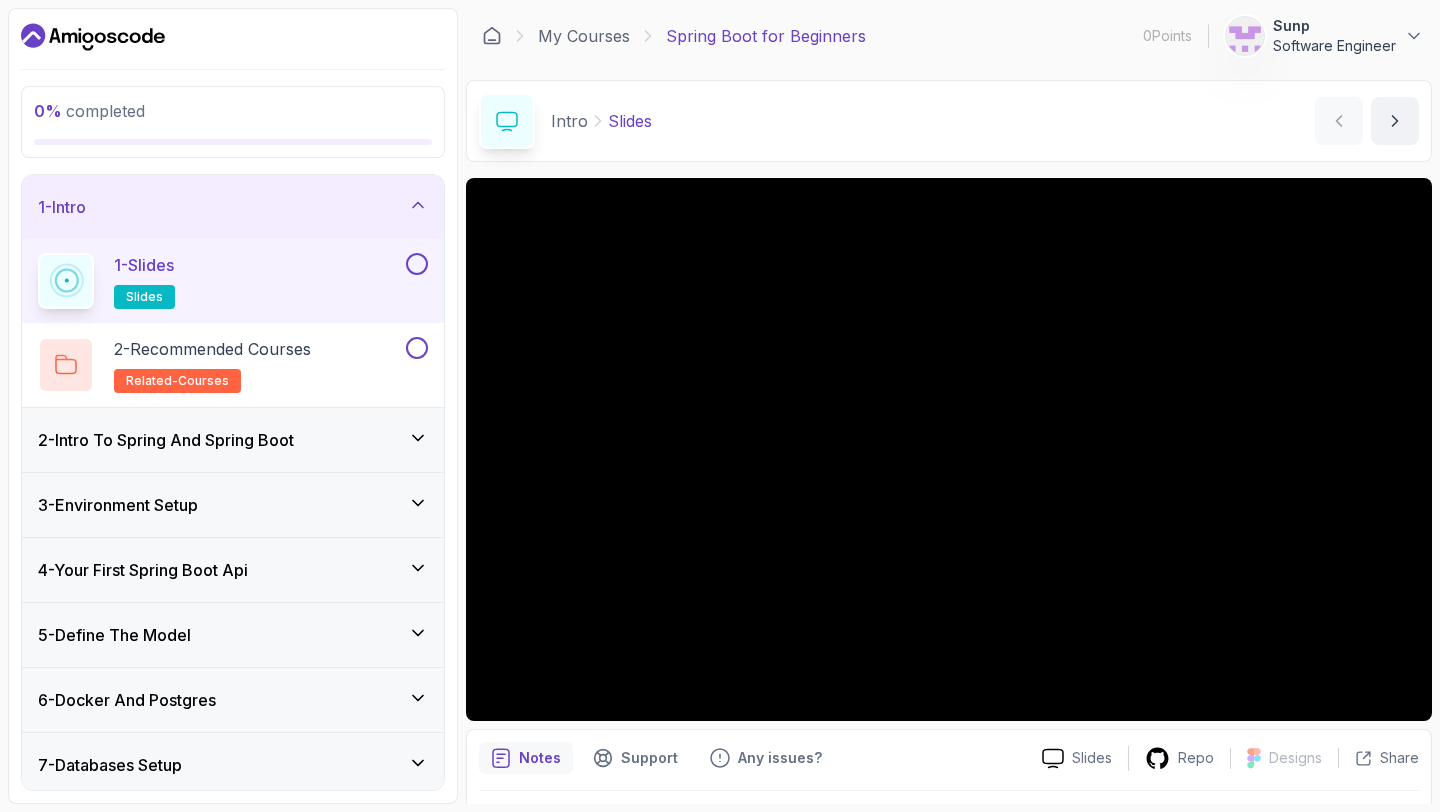 click on "0 % completed" at bounding box center (233, 122) 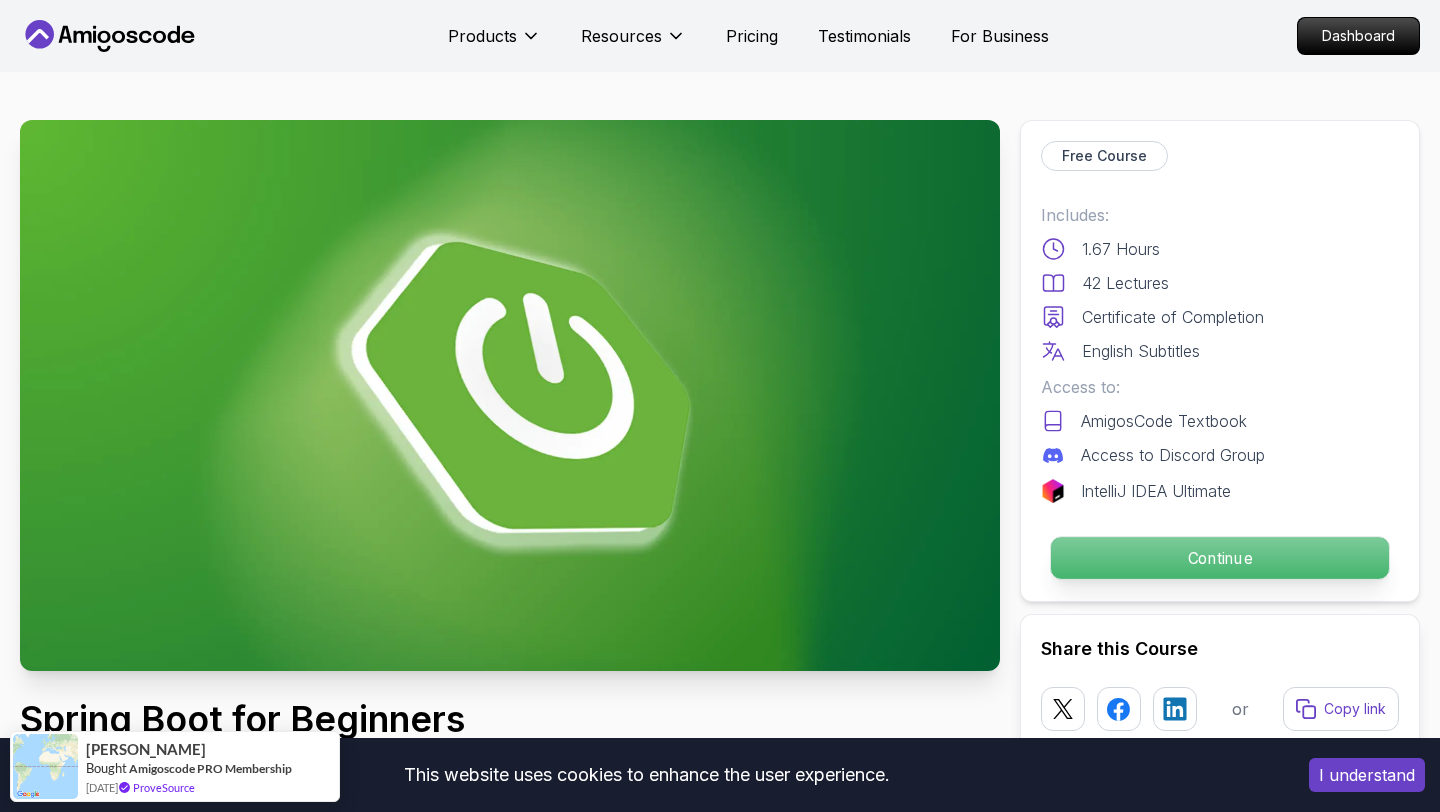 click on "Continue" at bounding box center (1220, 558) 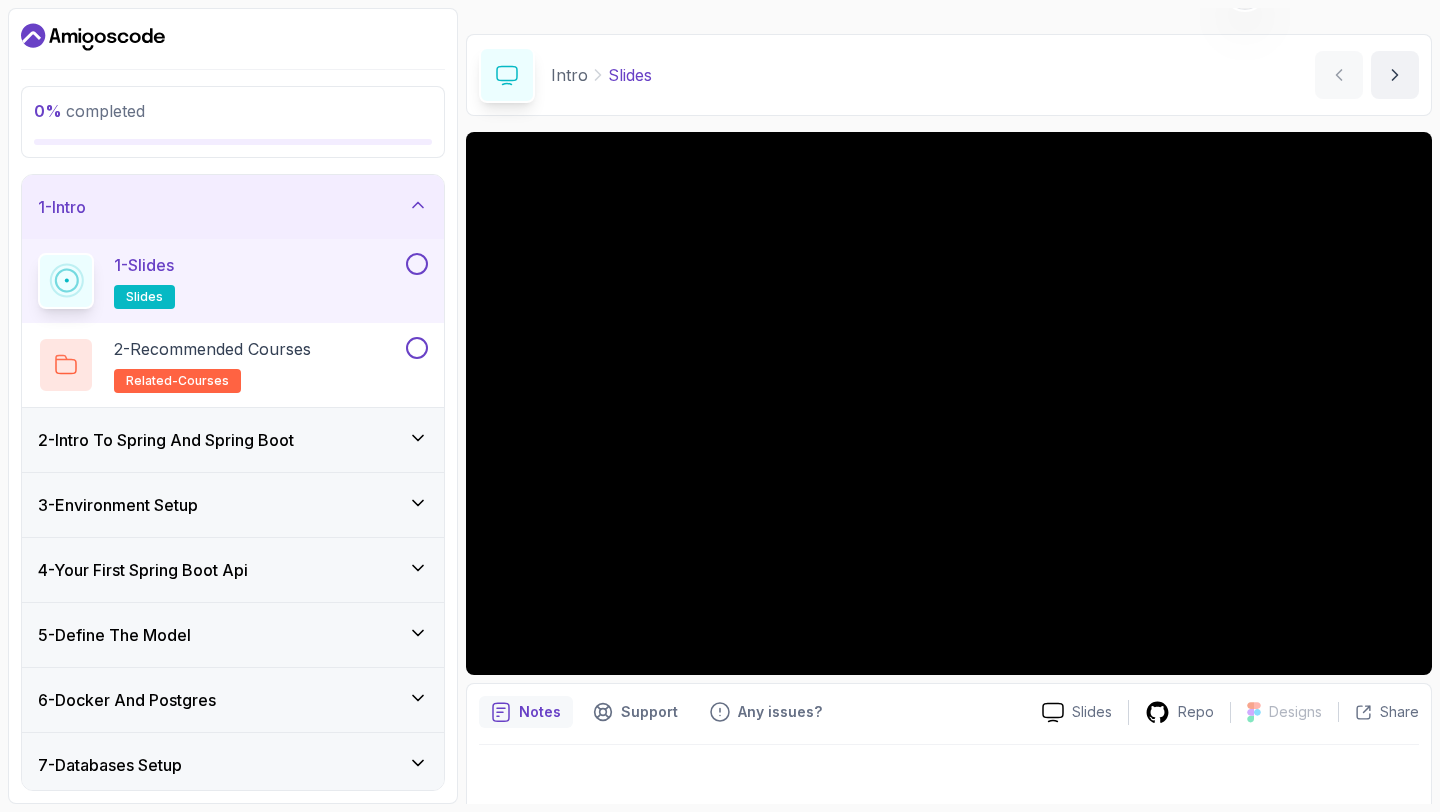 scroll, scrollTop: 56, scrollLeft: 0, axis: vertical 